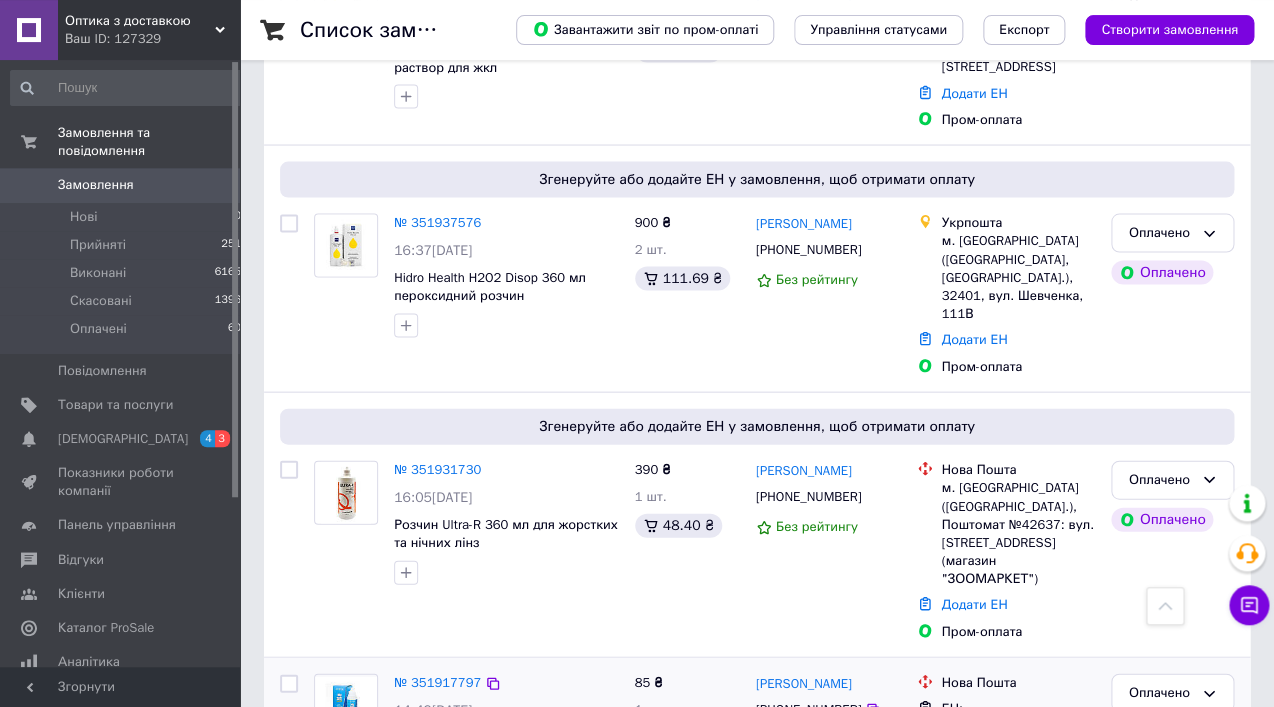 scroll, scrollTop: 1152, scrollLeft: 0, axis: vertical 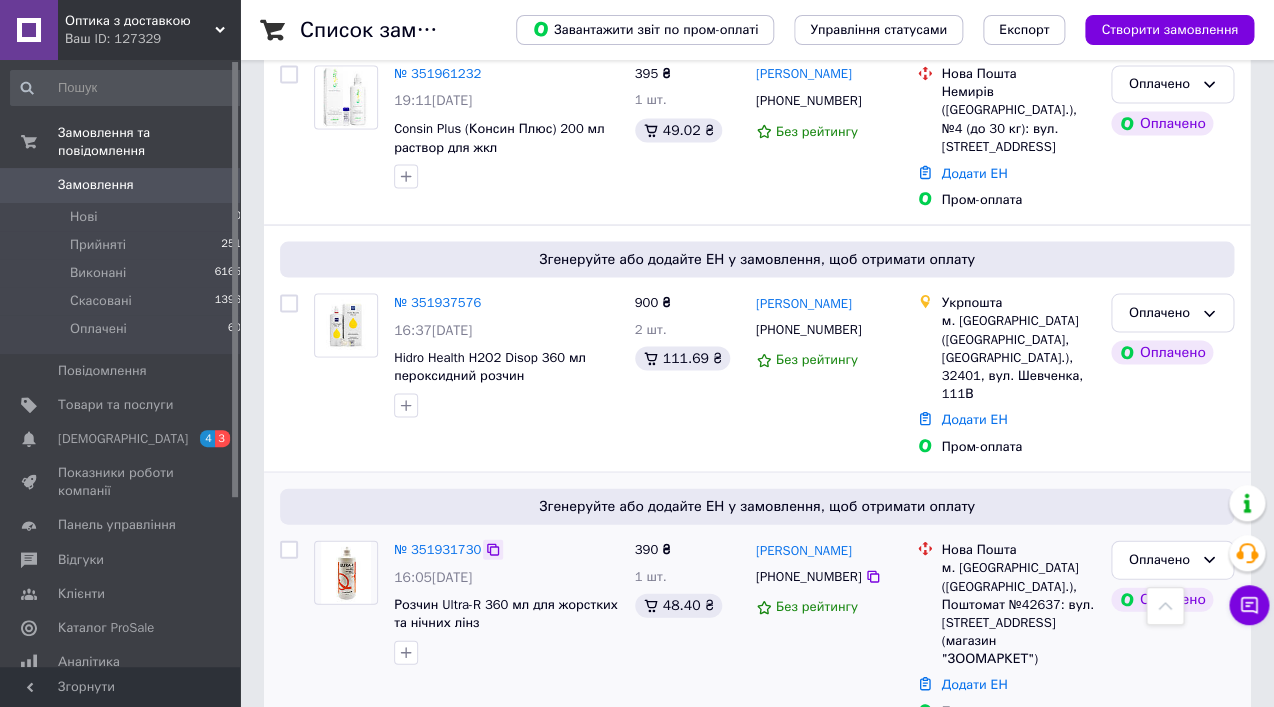 click 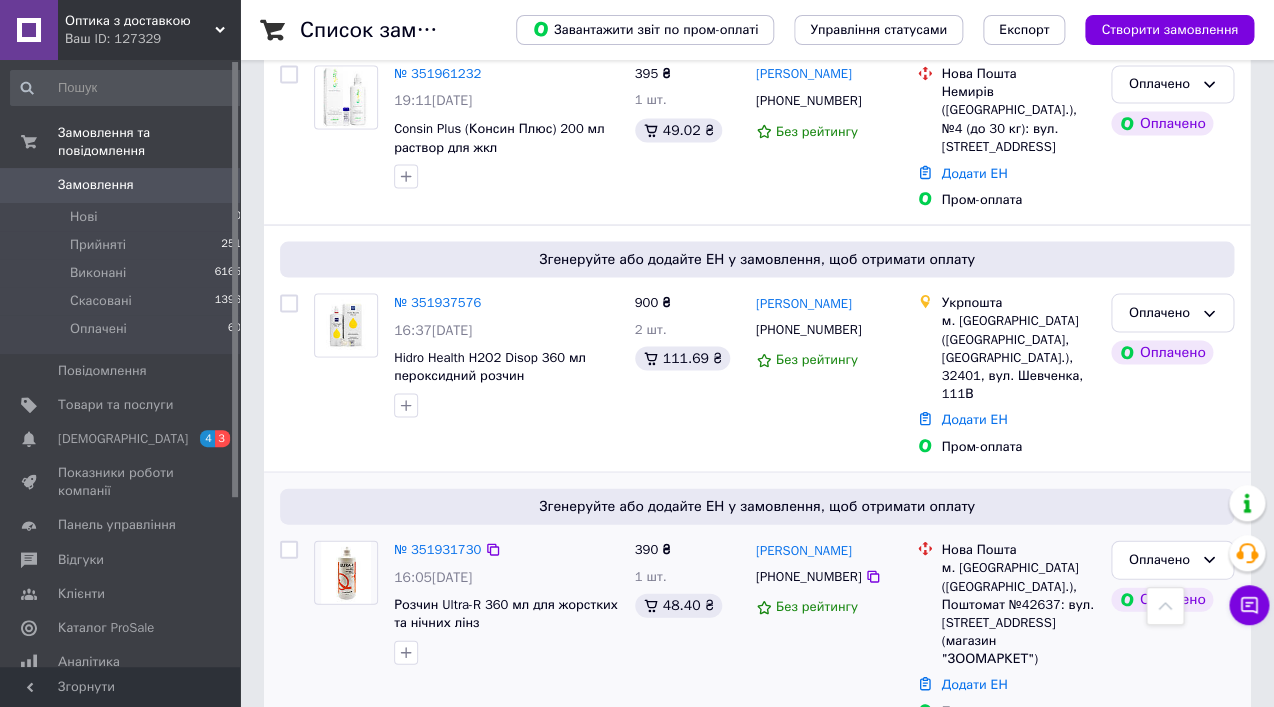 drag, startPoint x: 519, startPoint y: 477, endPoint x: 396, endPoint y: 475, distance: 123.01626 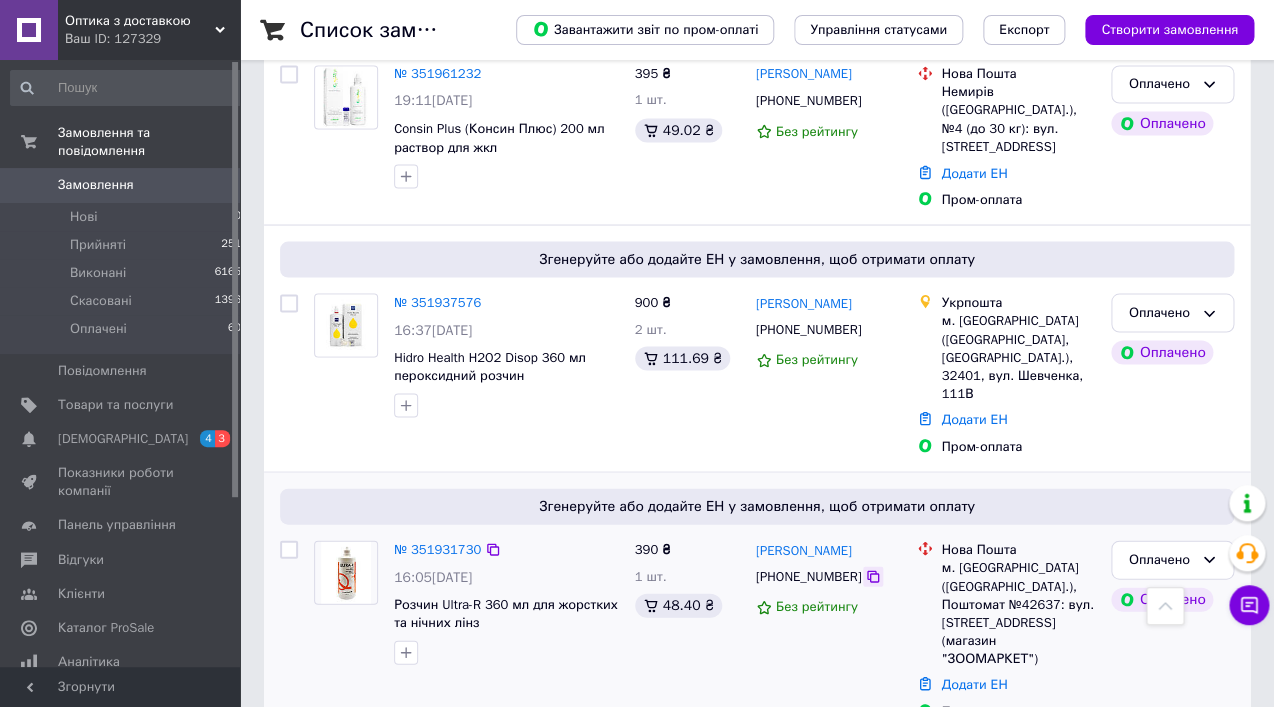 click 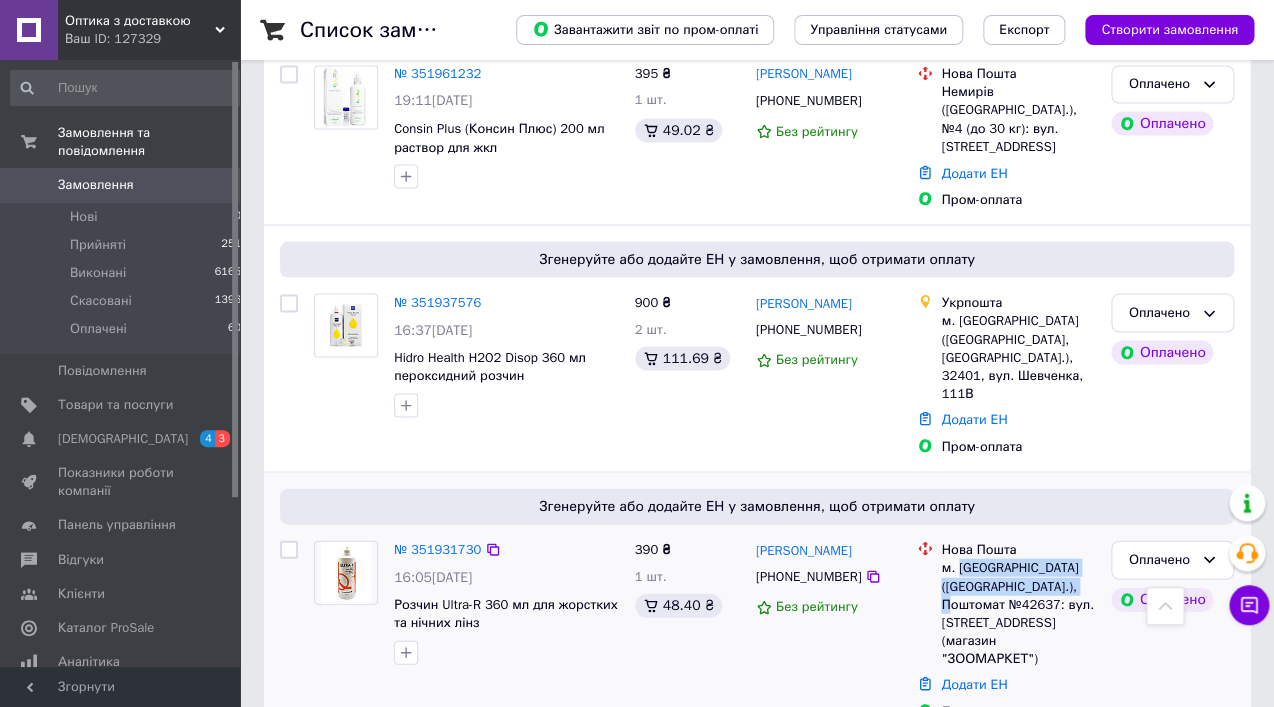 drag, startPoint x: 959, startPoint y: 466, endPoint x: 1088, endPoint y: 479, distance: 129.65338 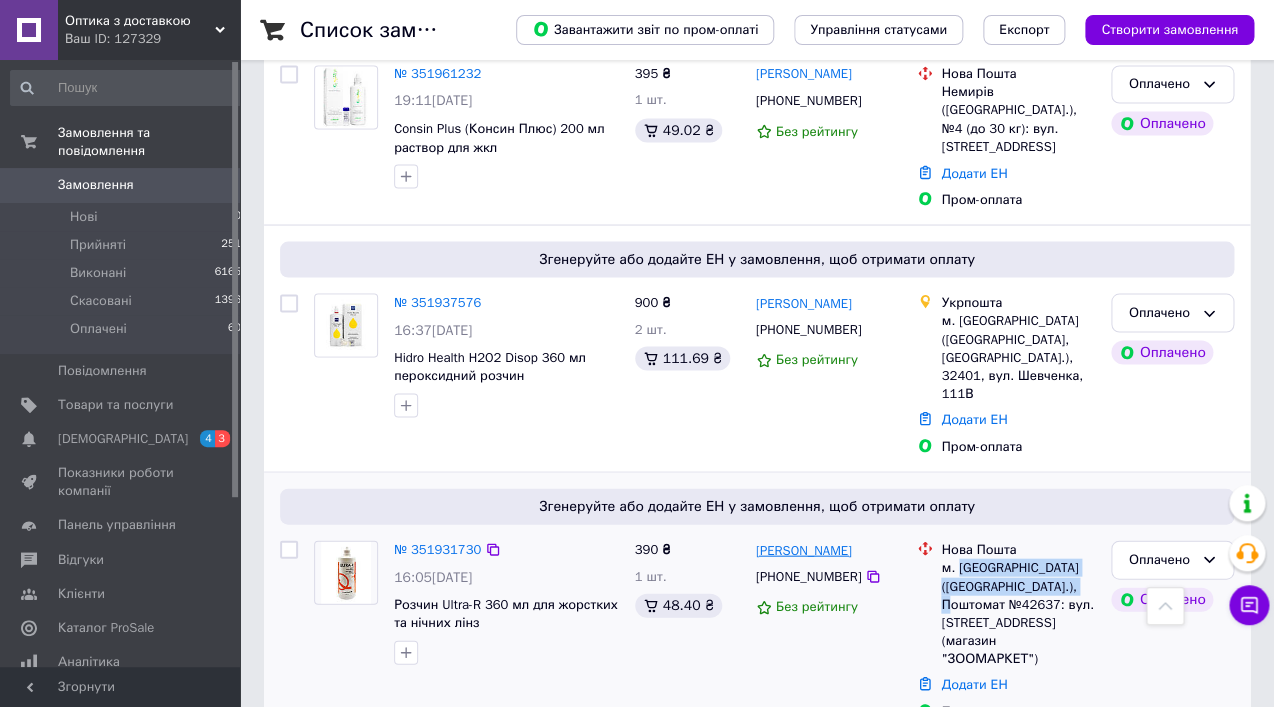 drag, startPoint x: 878, startPoint y: 452, endPoint x: 758, endPoint y: 452, distance: 120 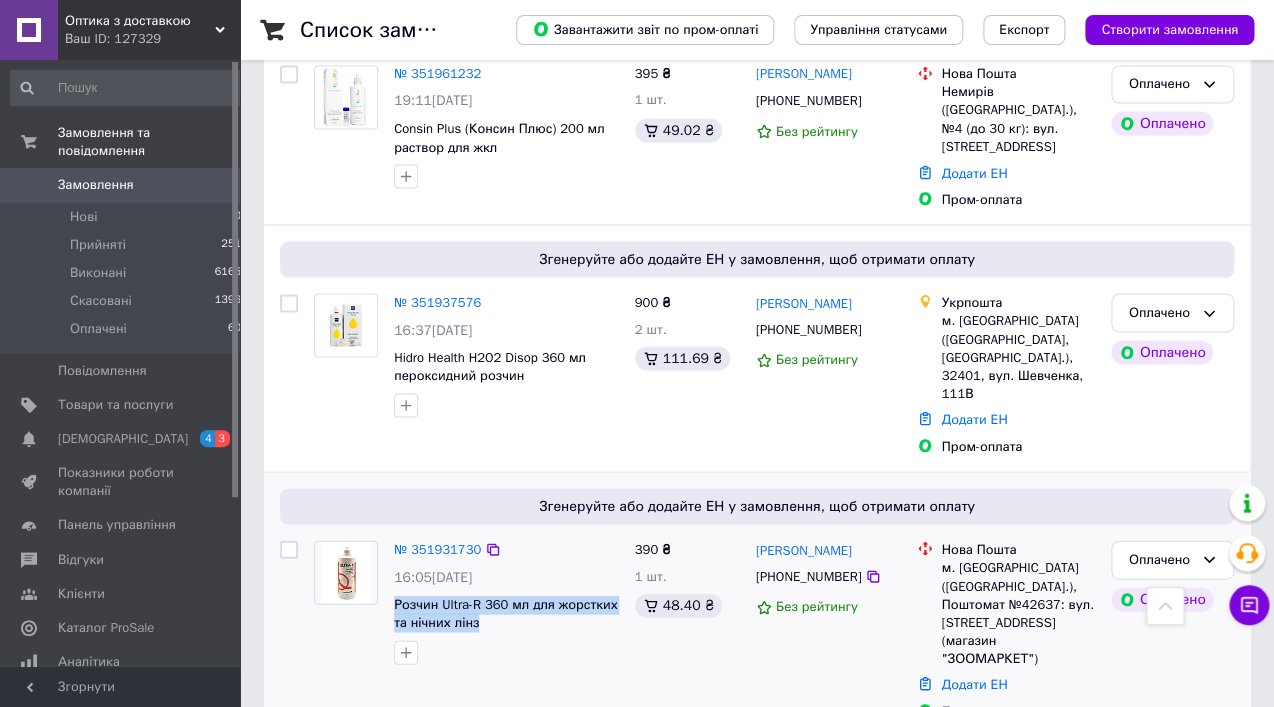 drag, startPoint x: 494, startPoint y: 525, endPoint x: 386, endPoint y: 505, distance: 109.83624 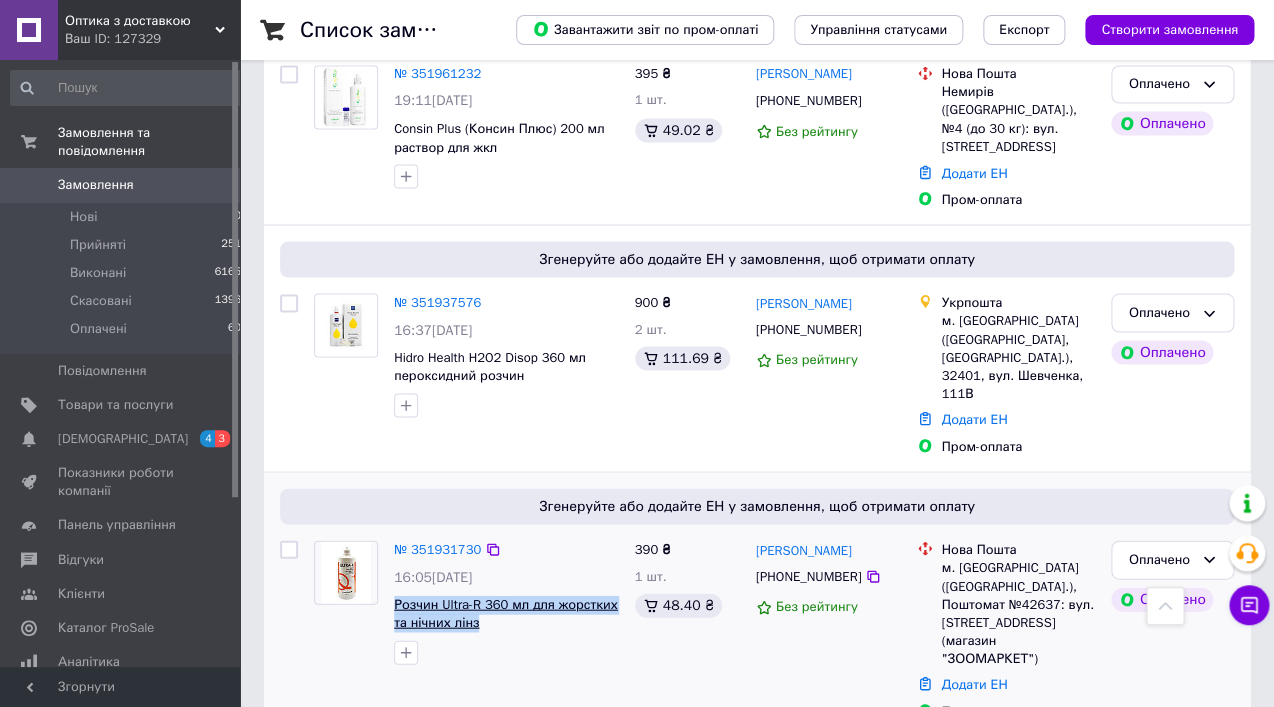 copy on "Розчин Ultra-R 360 мл для жорстких та нічних лінз" 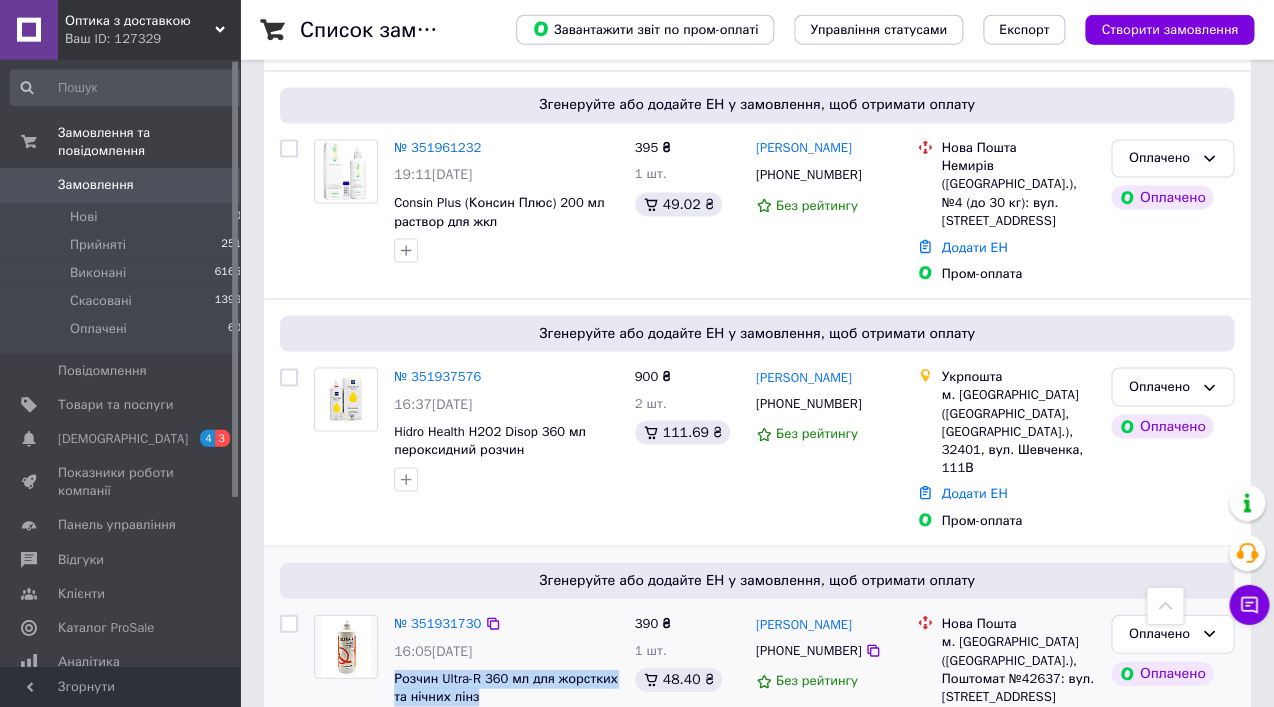 scroll, scrollTop: 1080, scrollLeft: 0, axis: vertical 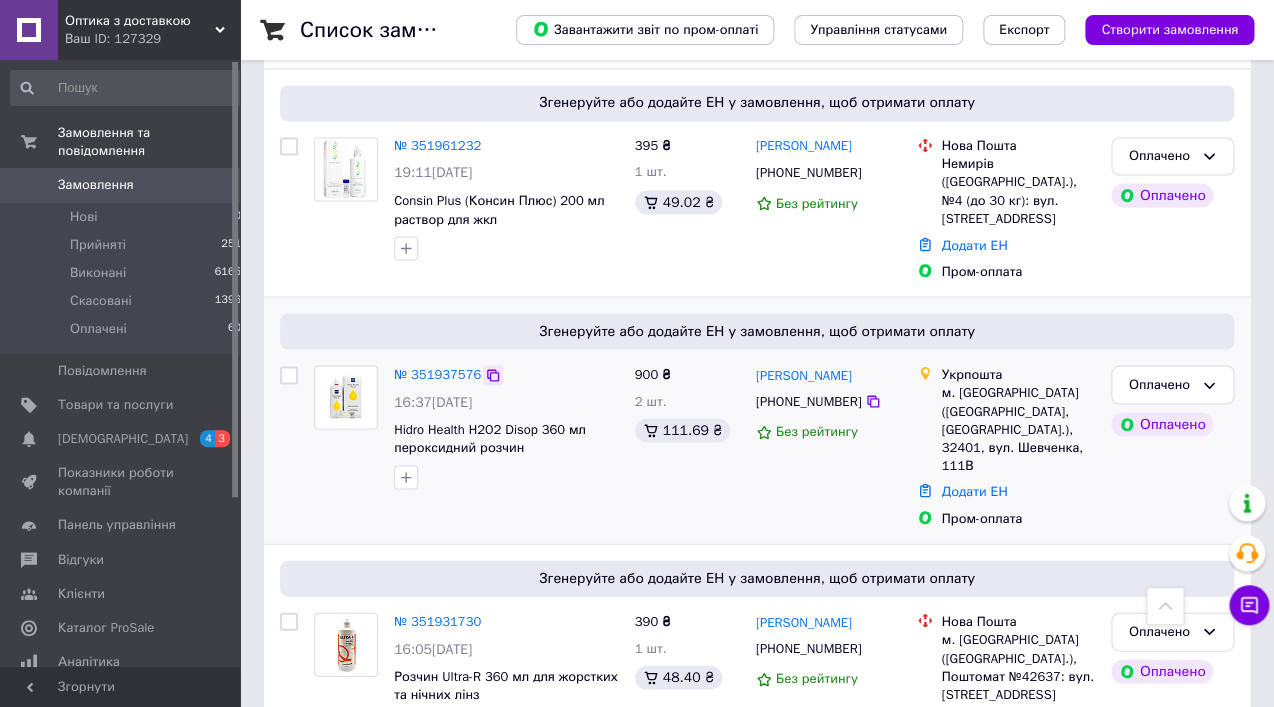 click 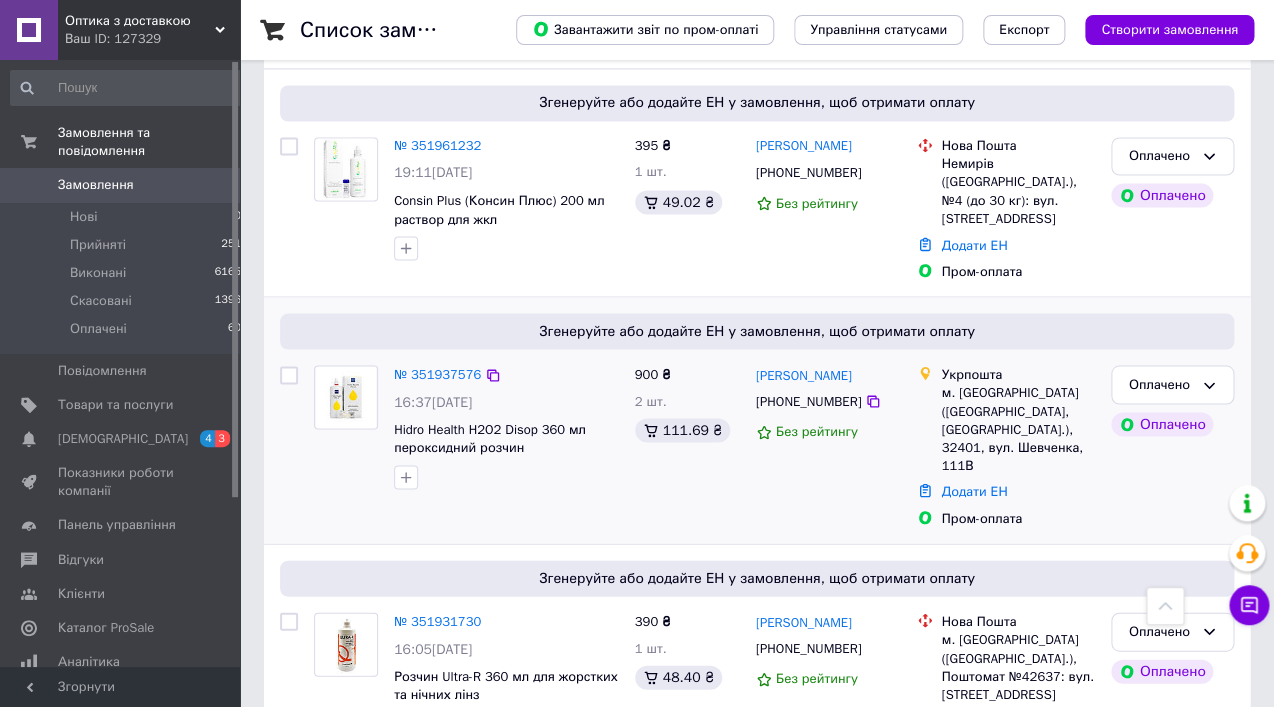 drag, startPoint x: 519, startPoint y: 316, endPoint x: 394, endPoint y: 321, distance: 125.09996 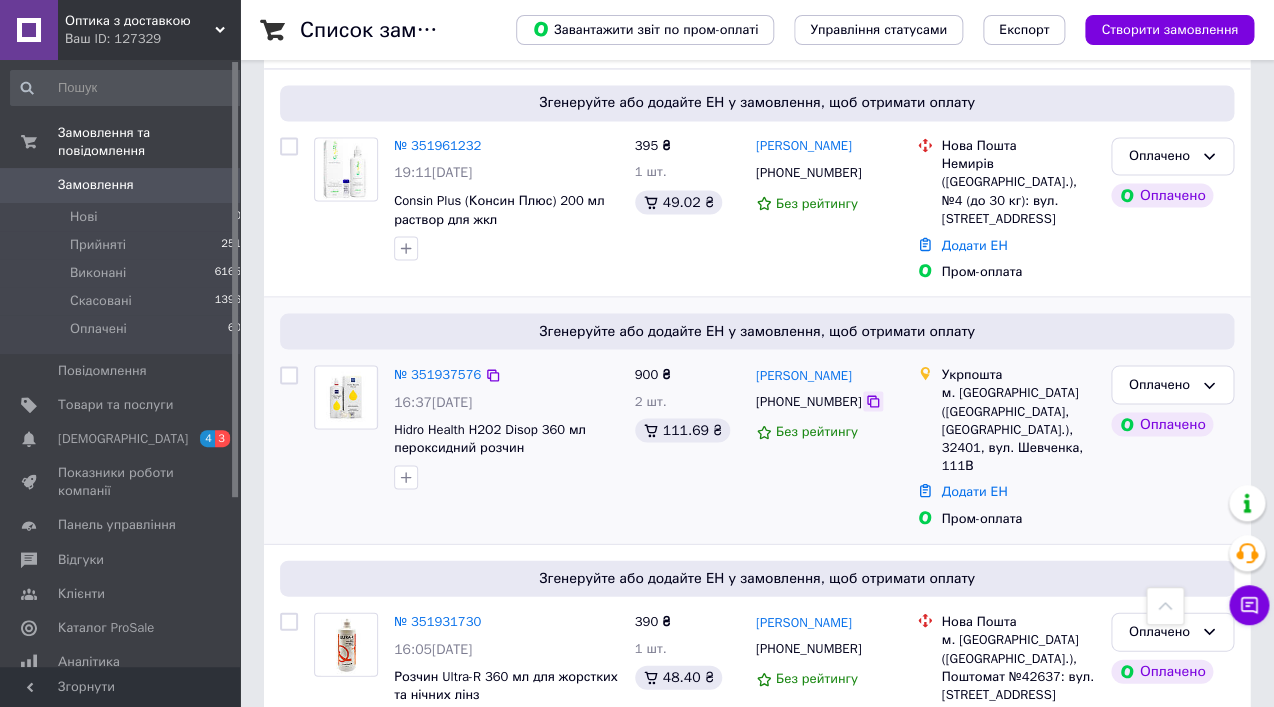 click 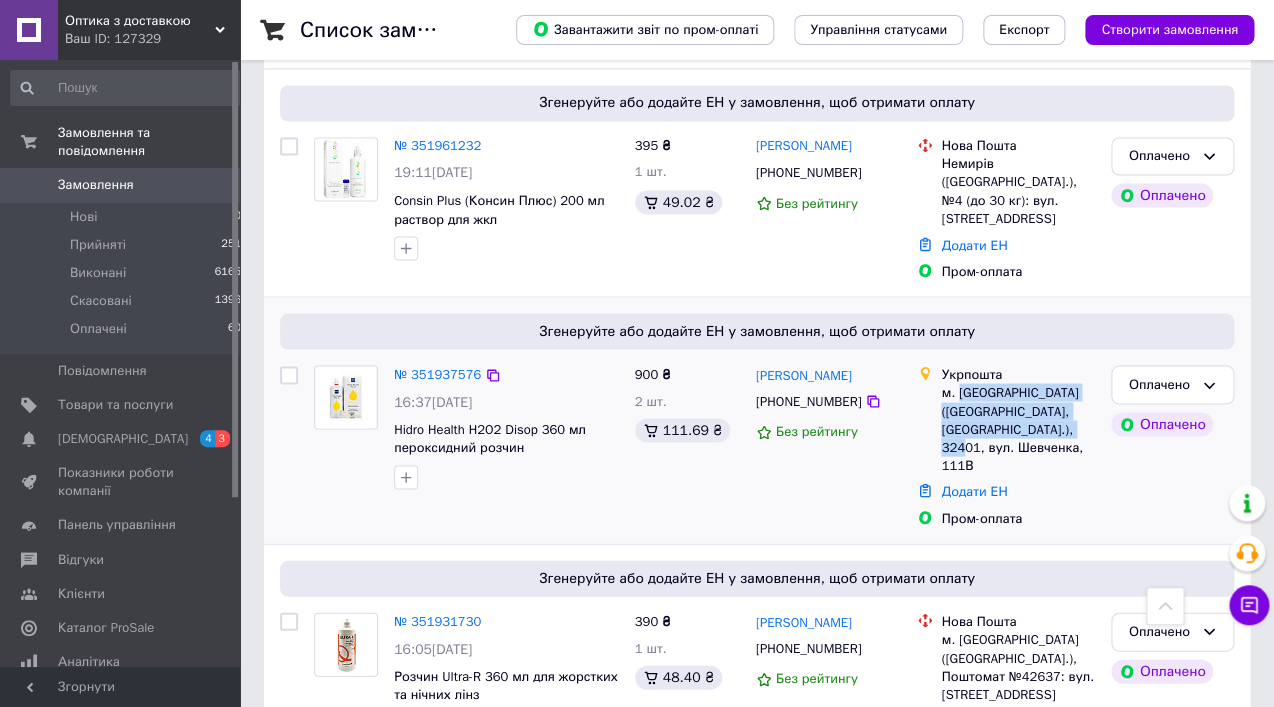 drag, startPoint x: 956, startPoint y: 312, endPoint x: 1085, endPoint y: 350, distance: 134.48048 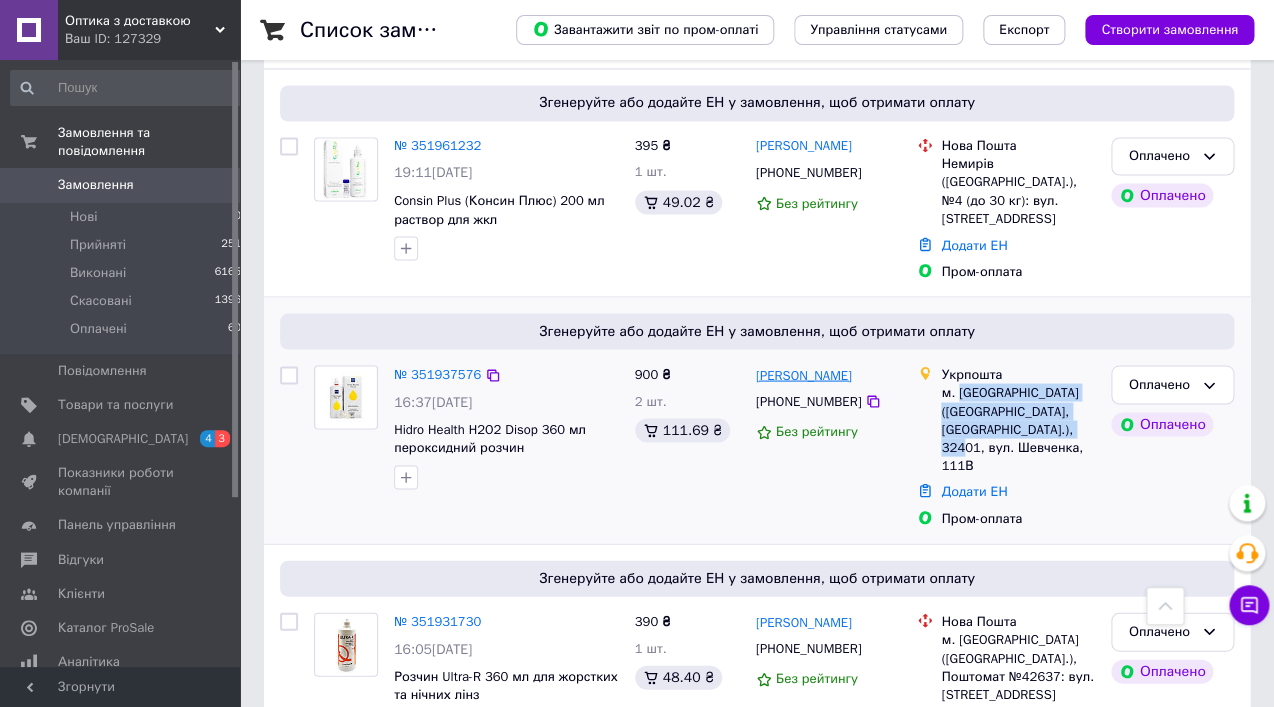 drag, startPoint x: 855, startPoint y: 296, endPoint x: 757, endPoint y: 294, distance: 98.02041 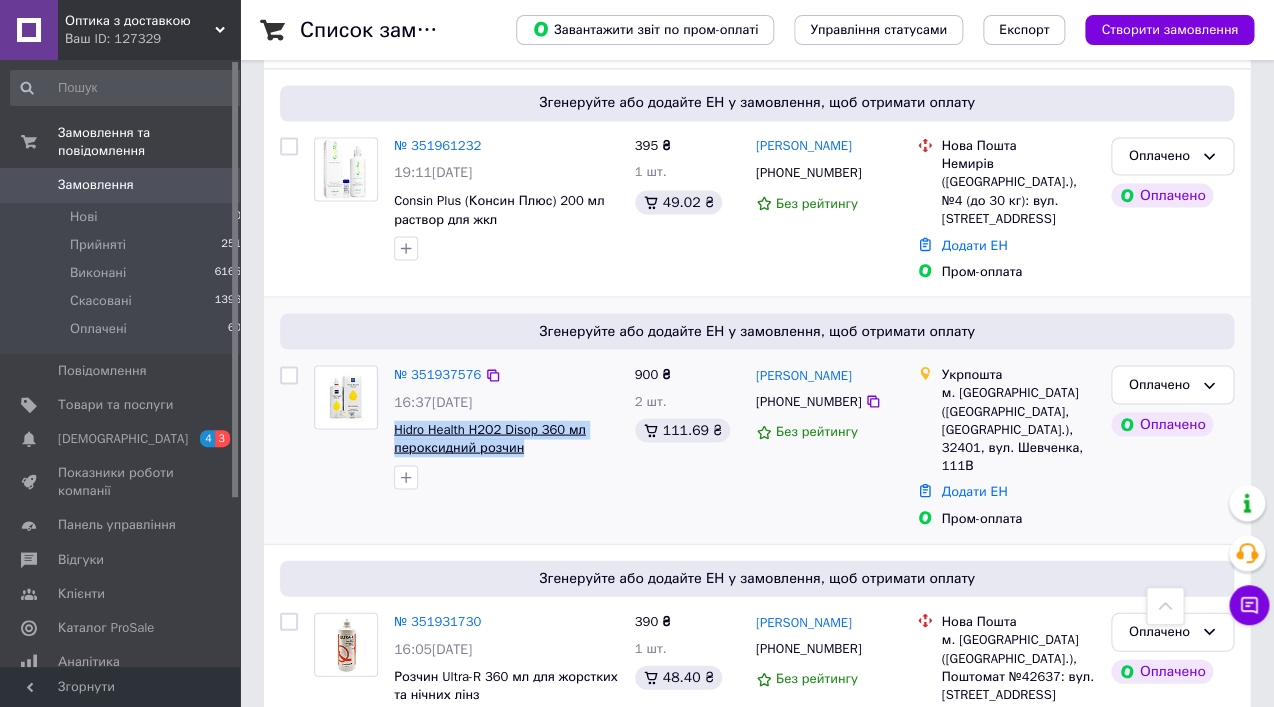 drag, startPoint x: 526, startPoint y: 365, endPoint x: 398, endPoint y: 353, distance: 128.56126 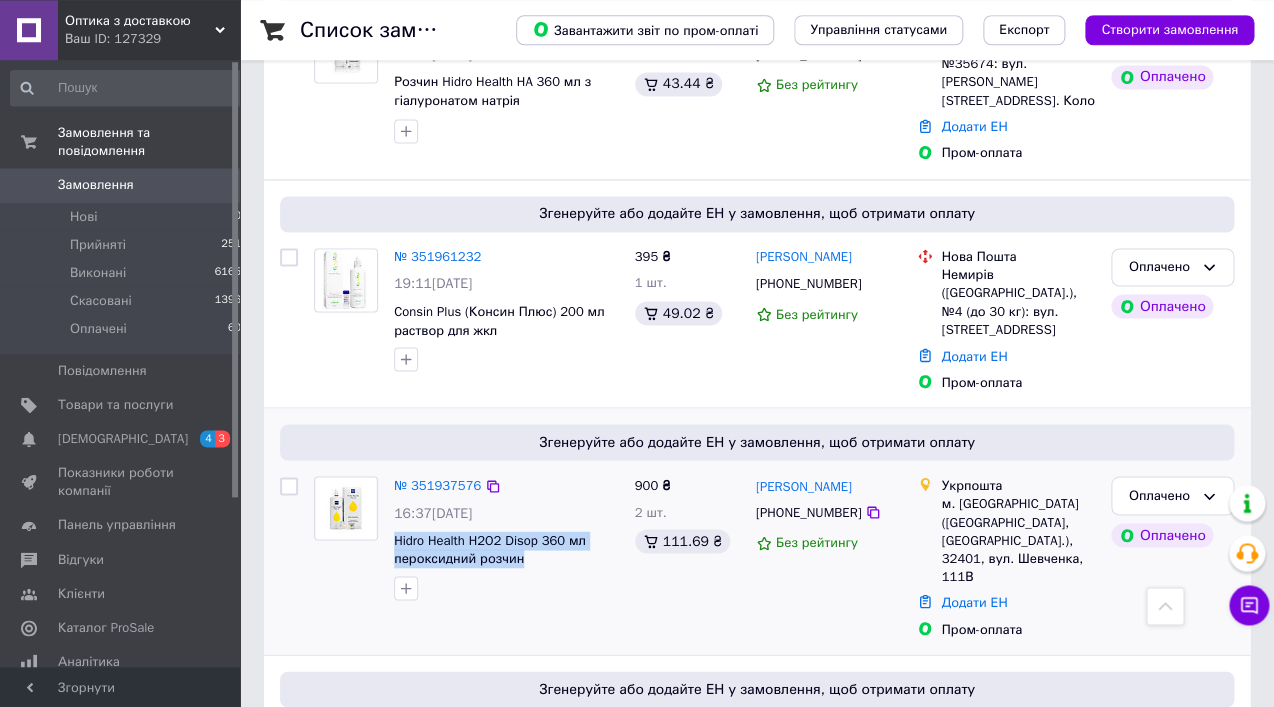 scroll, scrollTop: 972, scrollLeft: 0, axis: vertical 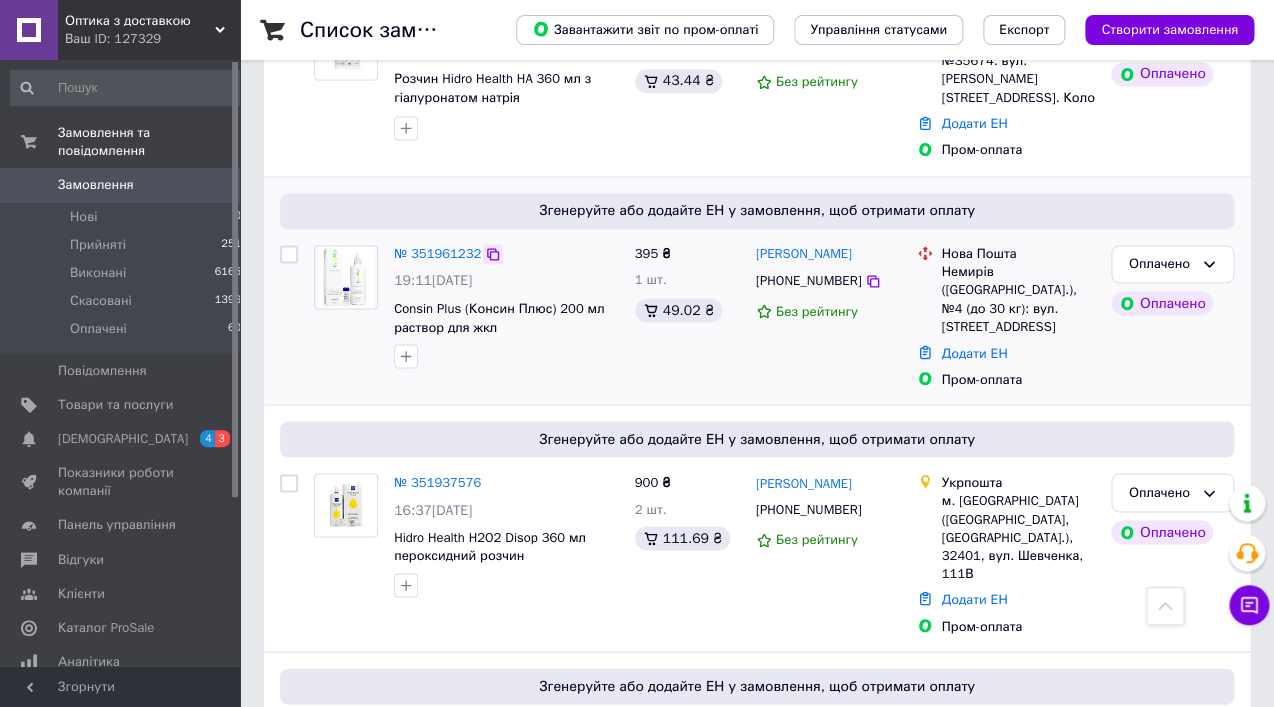click 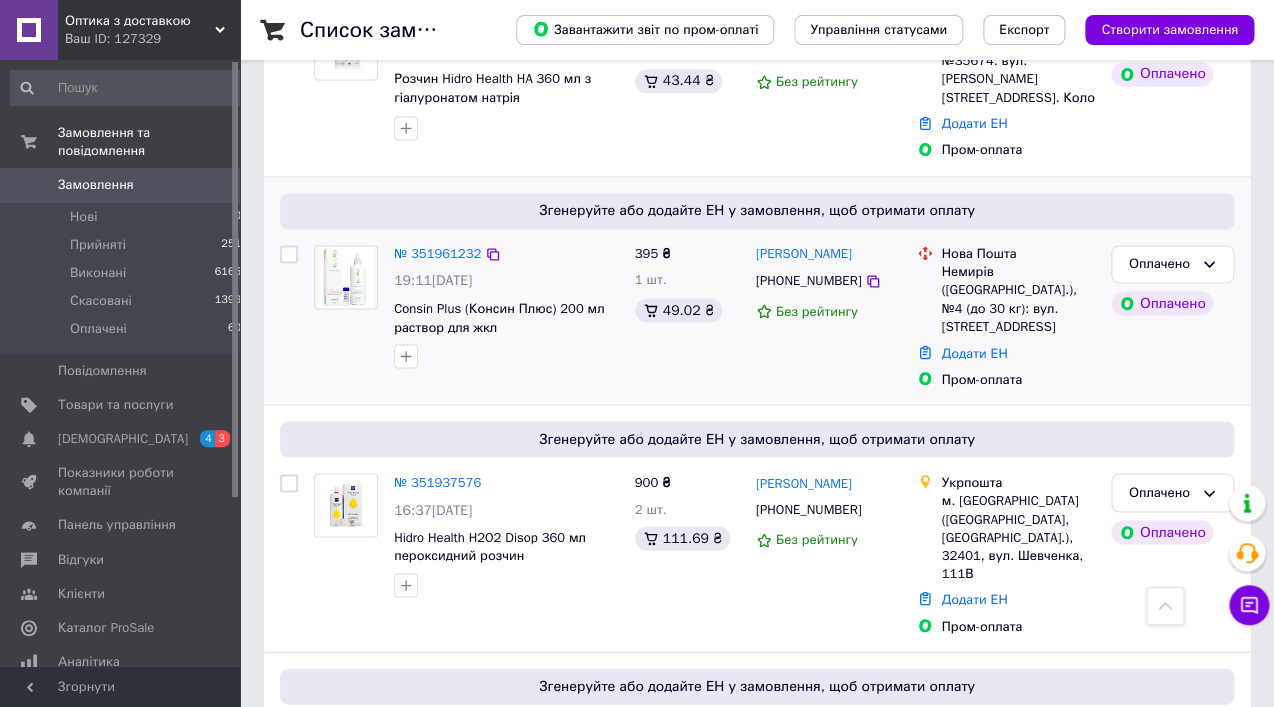 drag, startPoint x: 514, startPoint y: 214, endPoint x: 397, endPoint y: 222, distance: 117.273186 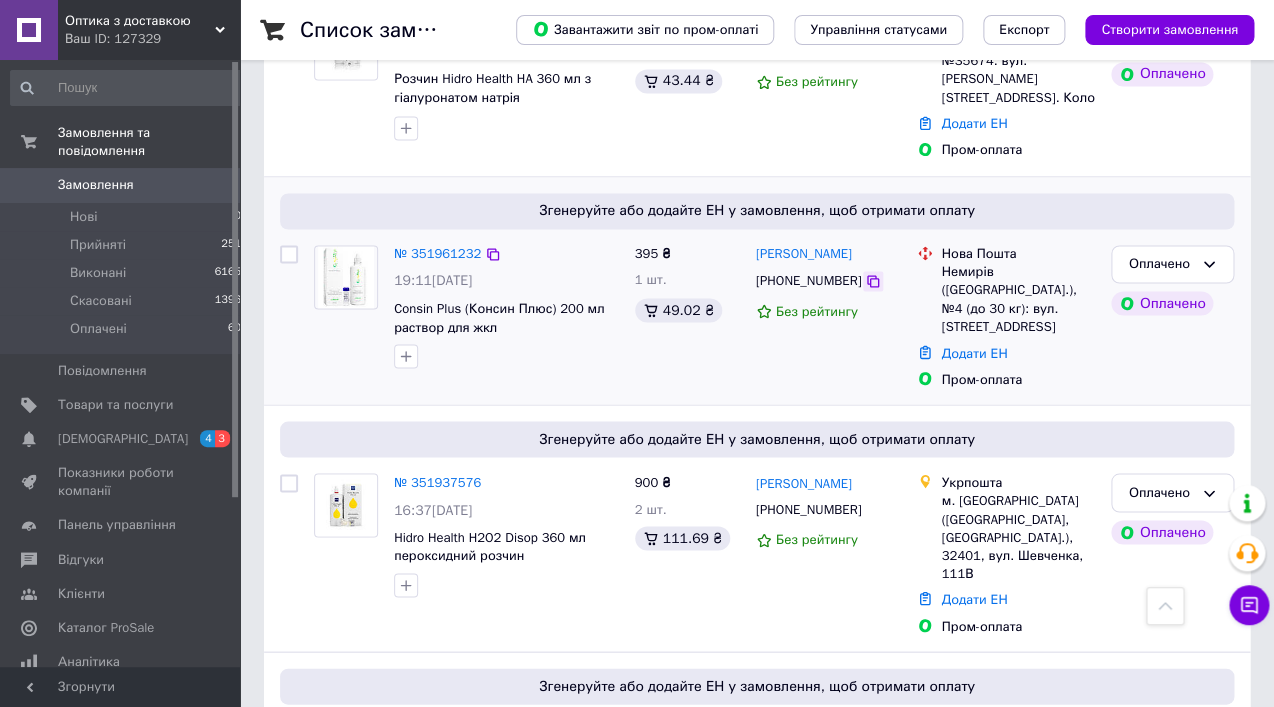 click 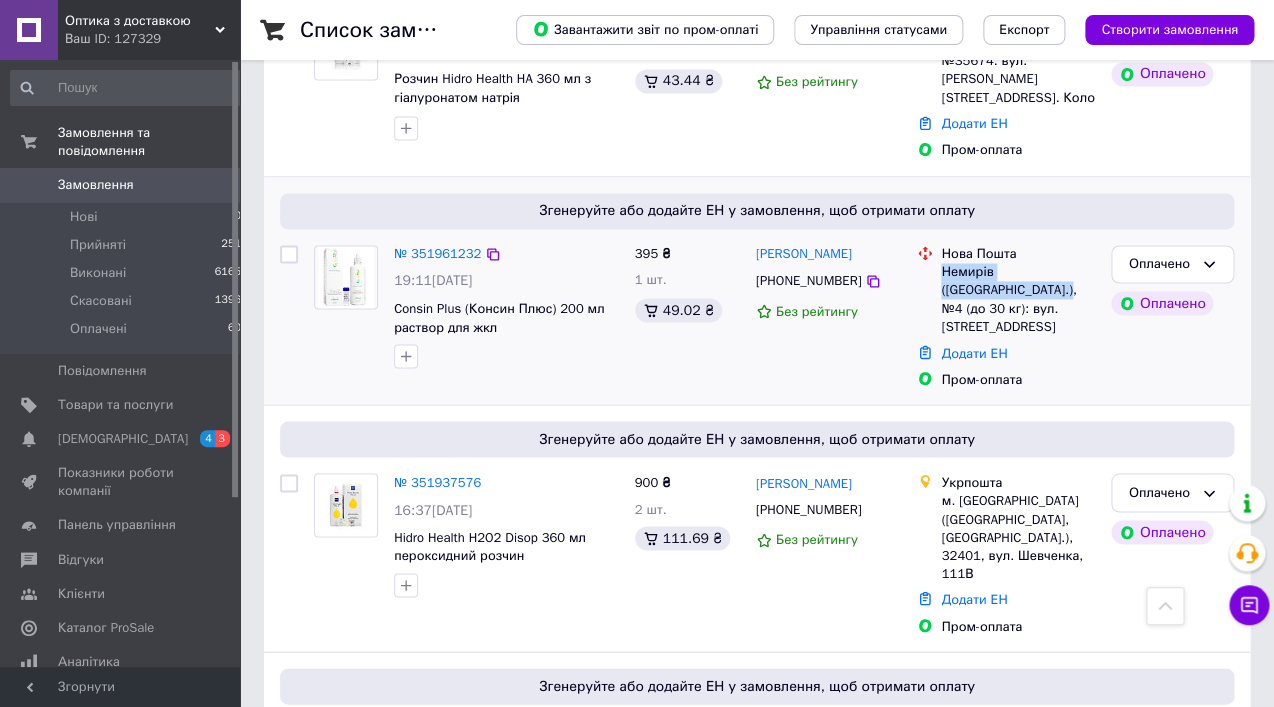 drag, startPoint x: 943, startPoint y: 209, endPoint x: 962, endPoint y: 220, distance: 21.954498 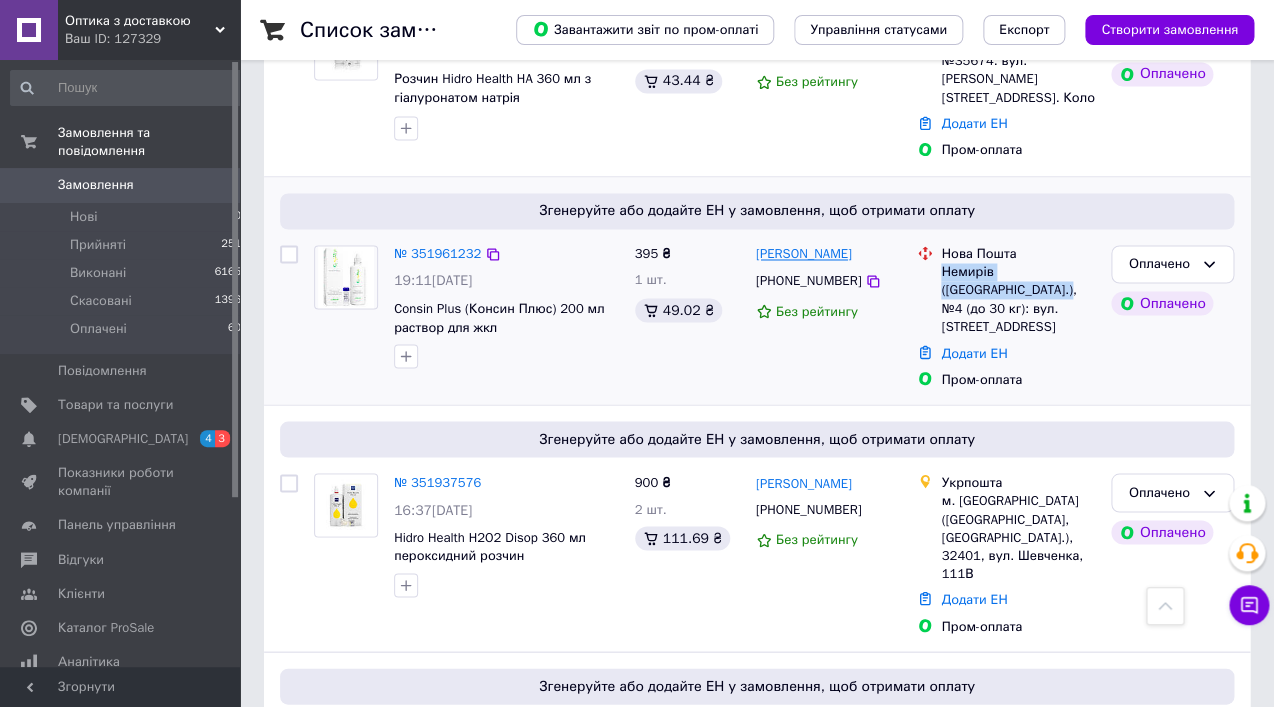 drag, startPoint x: 871, startPoint y: 195, endPoint x: 758, endPoint y: 191, distance: 113.07078 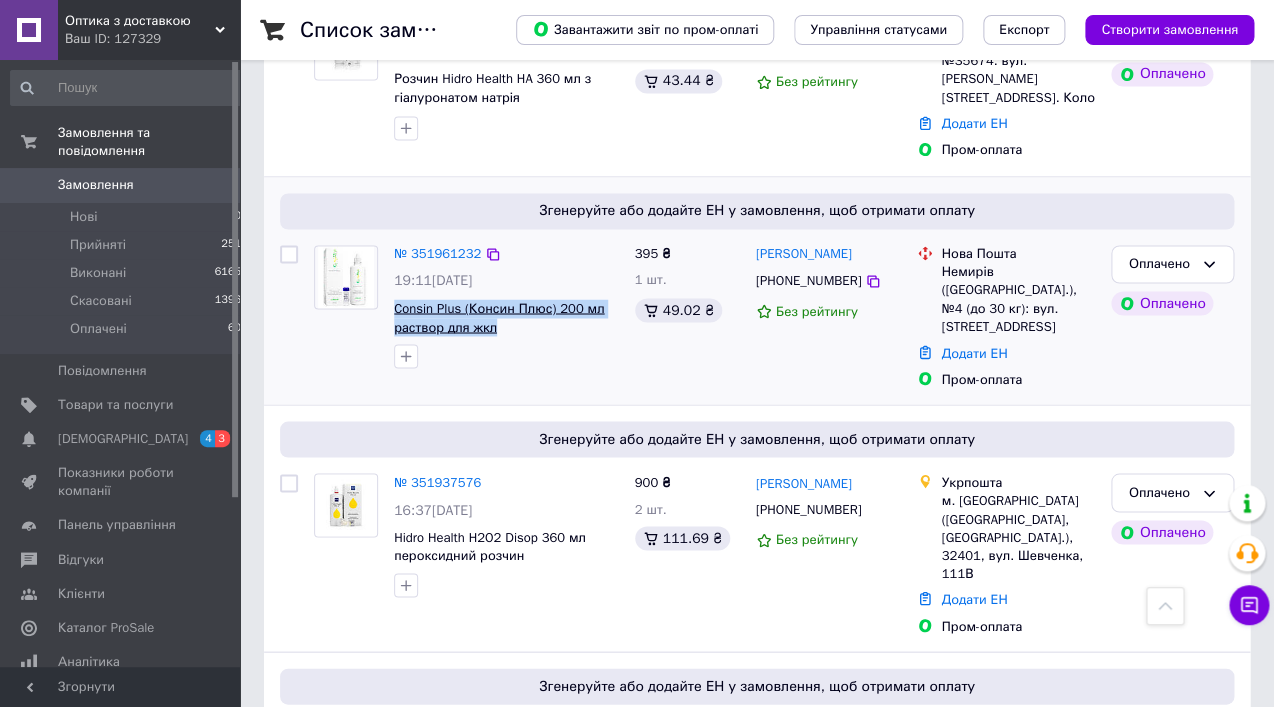 drag, startPoint x: 506, startPoint y: 269, endPoint x: 395, endPoint y: 248, distance: 112.969025 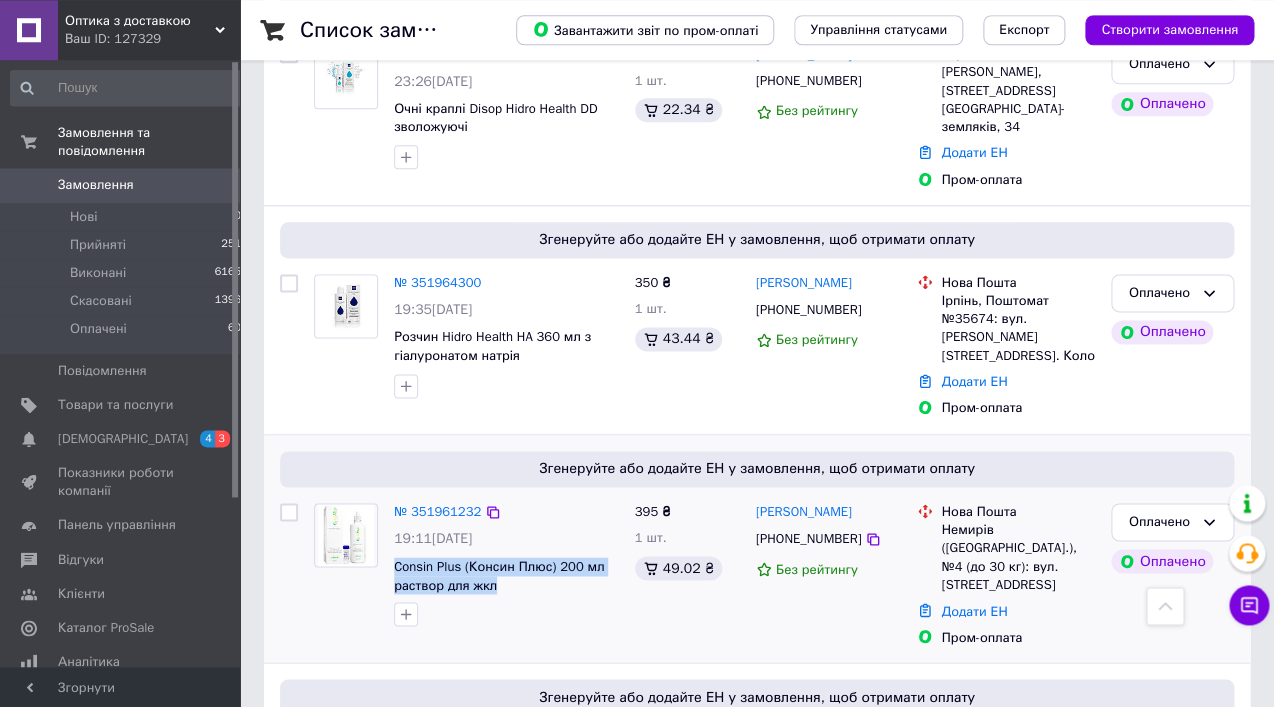 scroll, scrollTop: 648, scrollLeft: 0, axis: vertical 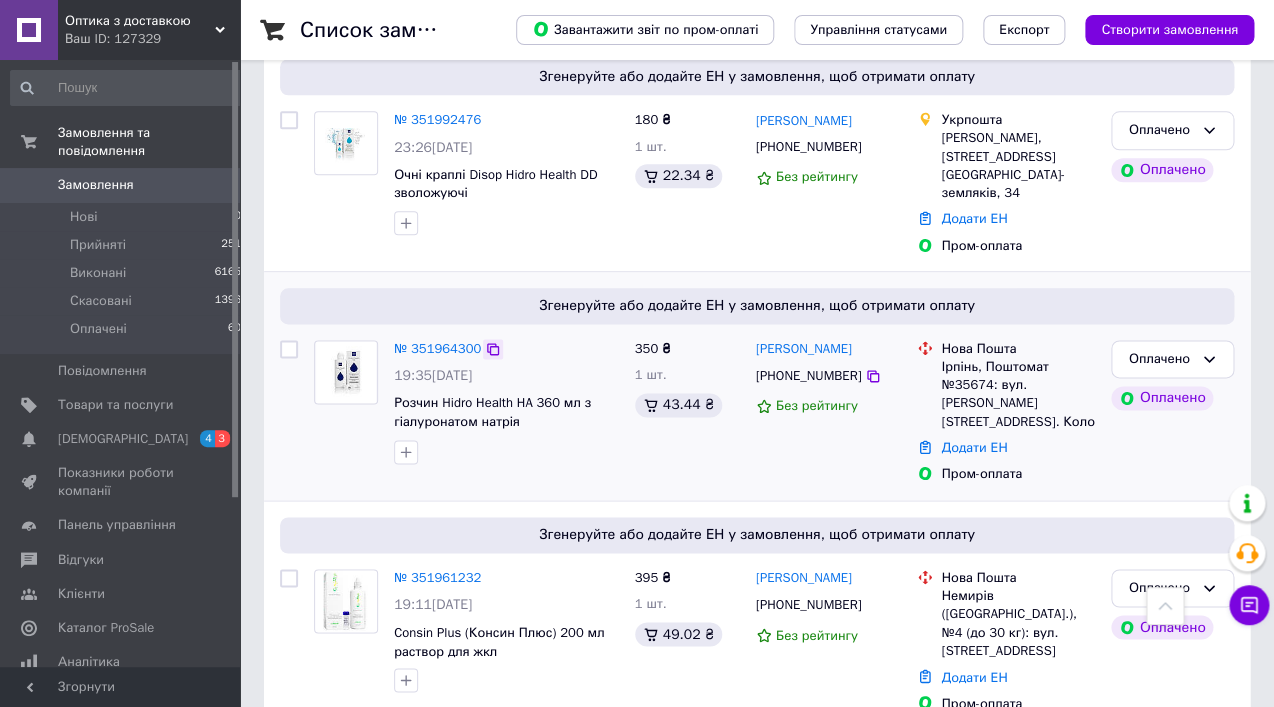 click 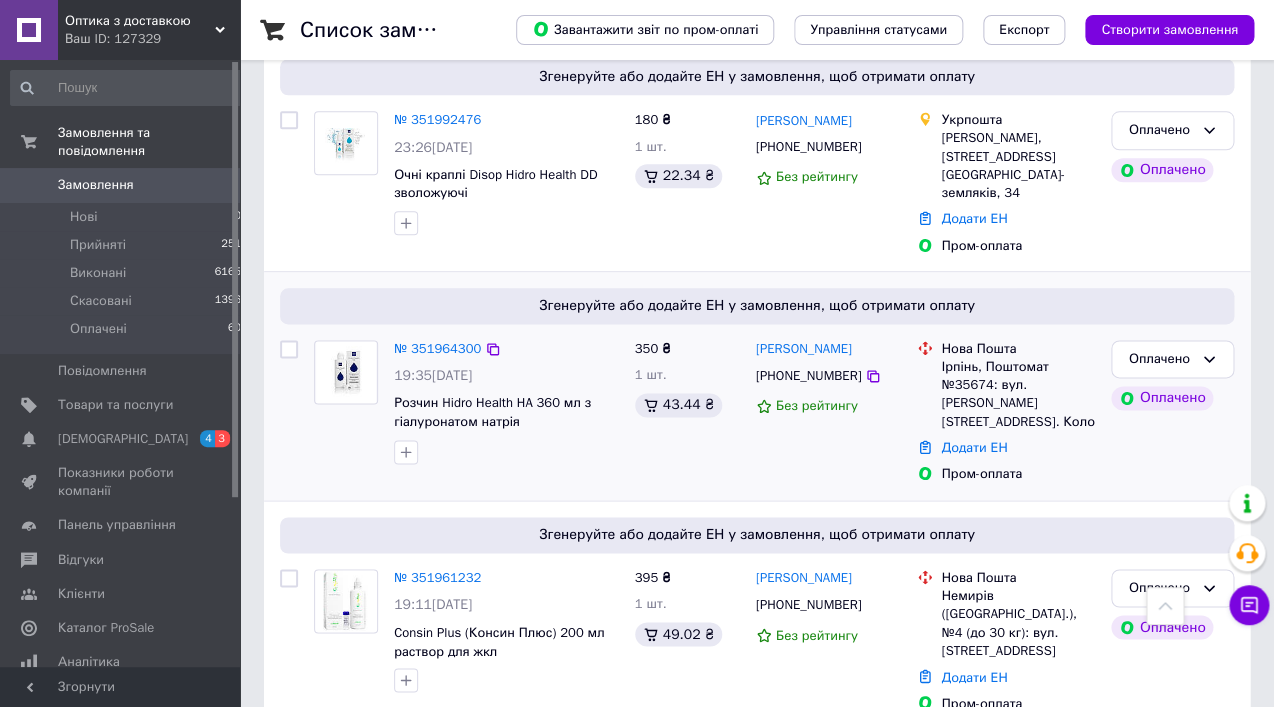 drag, startPoint x: 512, startPoint y: 332, endPoint x: 393, endPoint y: 331, distance: 119.0042 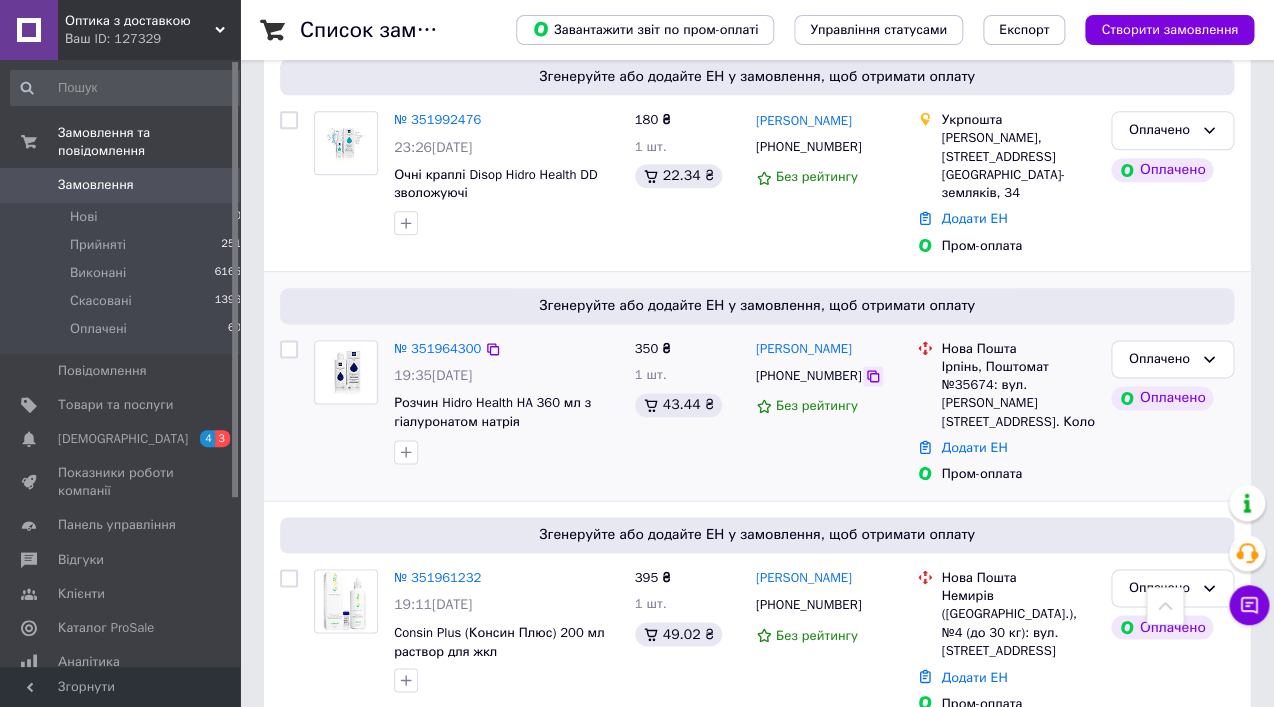 click 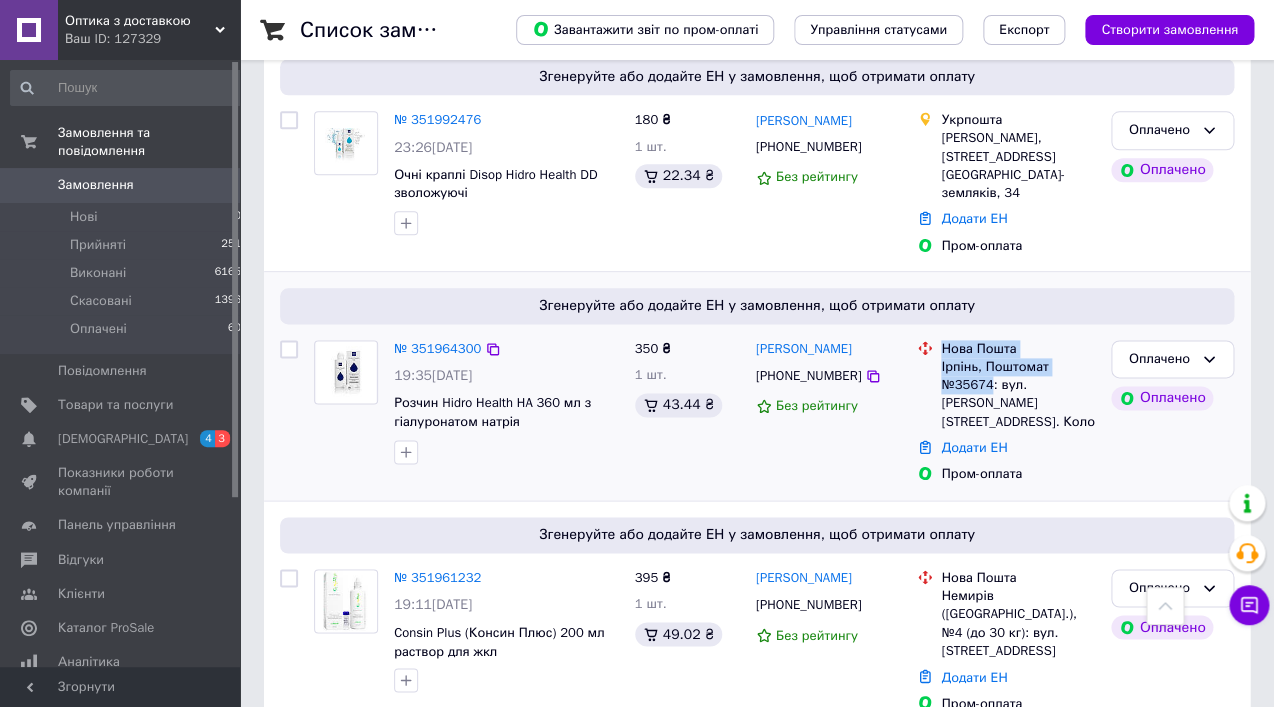 drag, startPoint x: 937, startPoint y: 321, endPoint x: 988, endPoint y: 345, distance: 56.364883 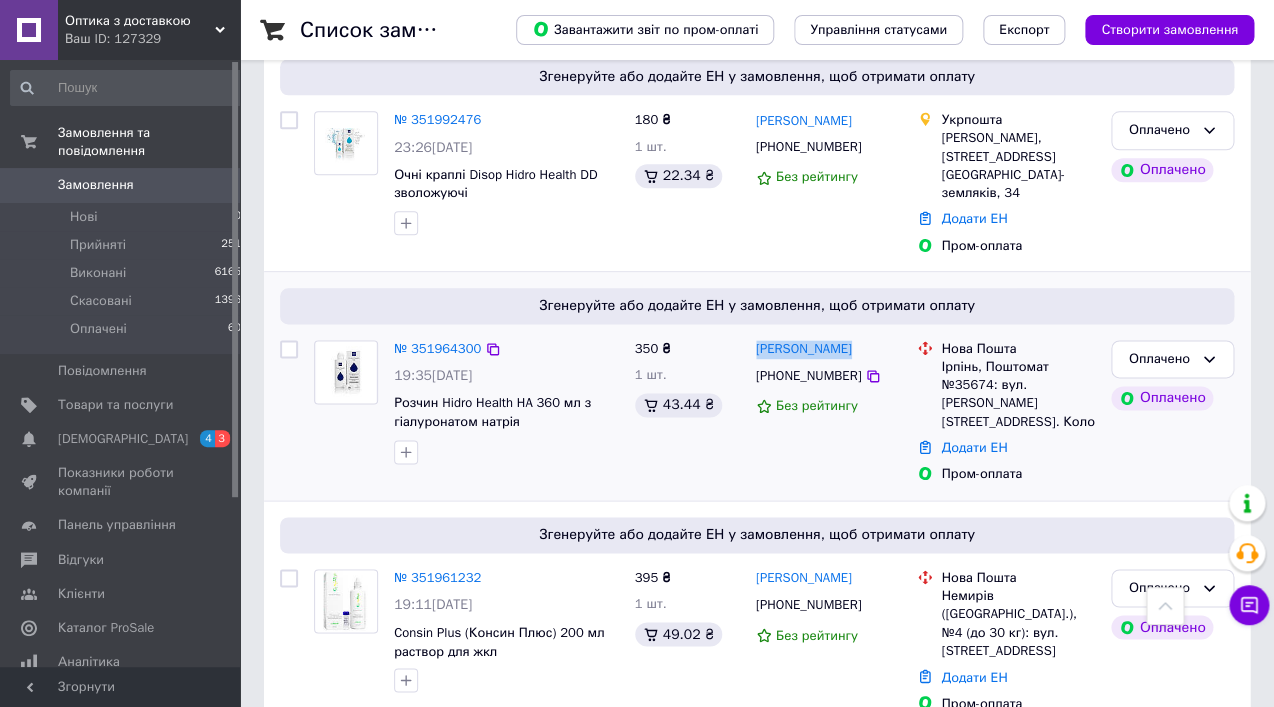 drag, startPoint x: 872, startPoint y: 305, endPoint x: 754, endPoint y: 308, distance: 118.03813 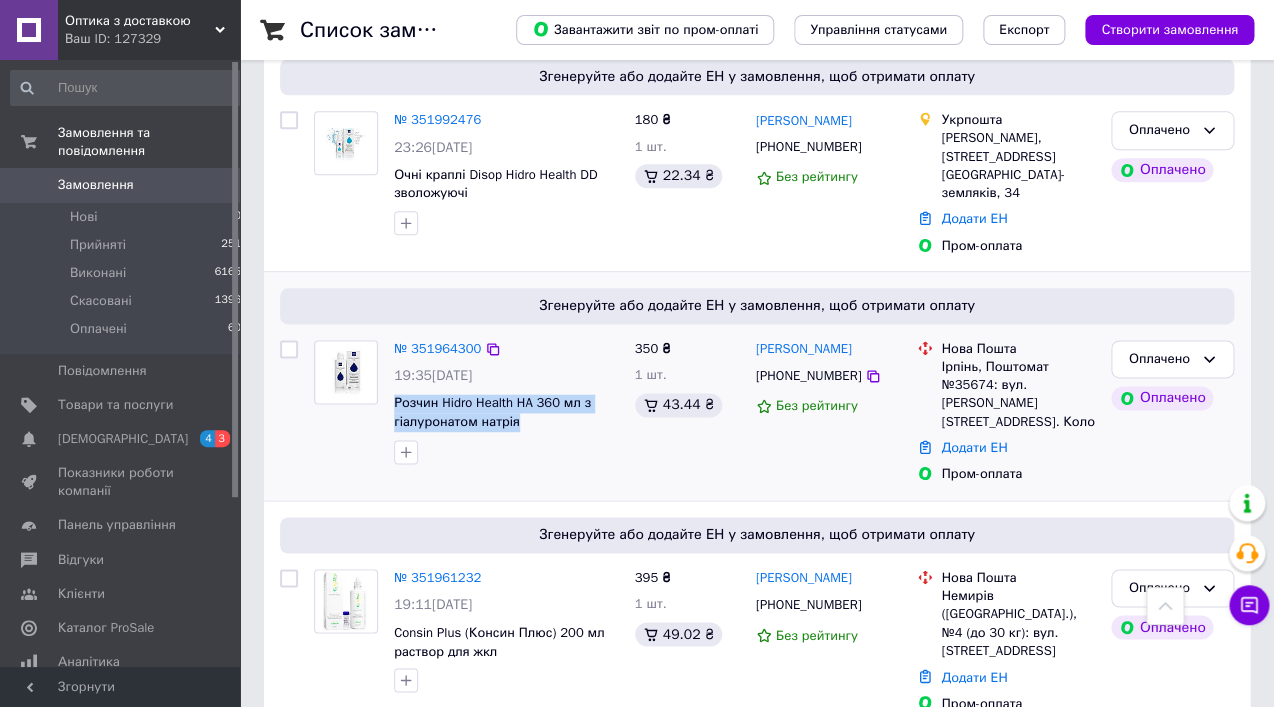 drag, startPoint x: 527, startPoint y: 383, endPoint x: 389, endPoint y: 362, distance: 139.58868 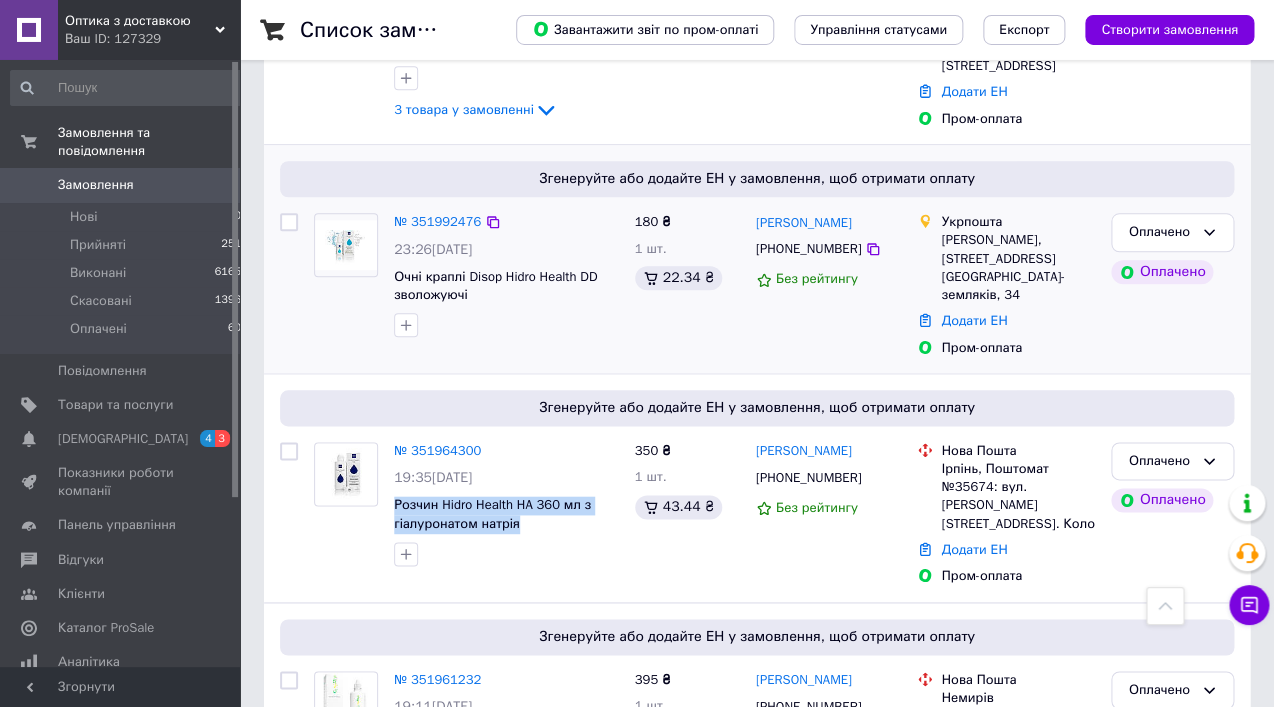 scroll, scrollTop: 540, scrollLeft: 0, axis: vertical 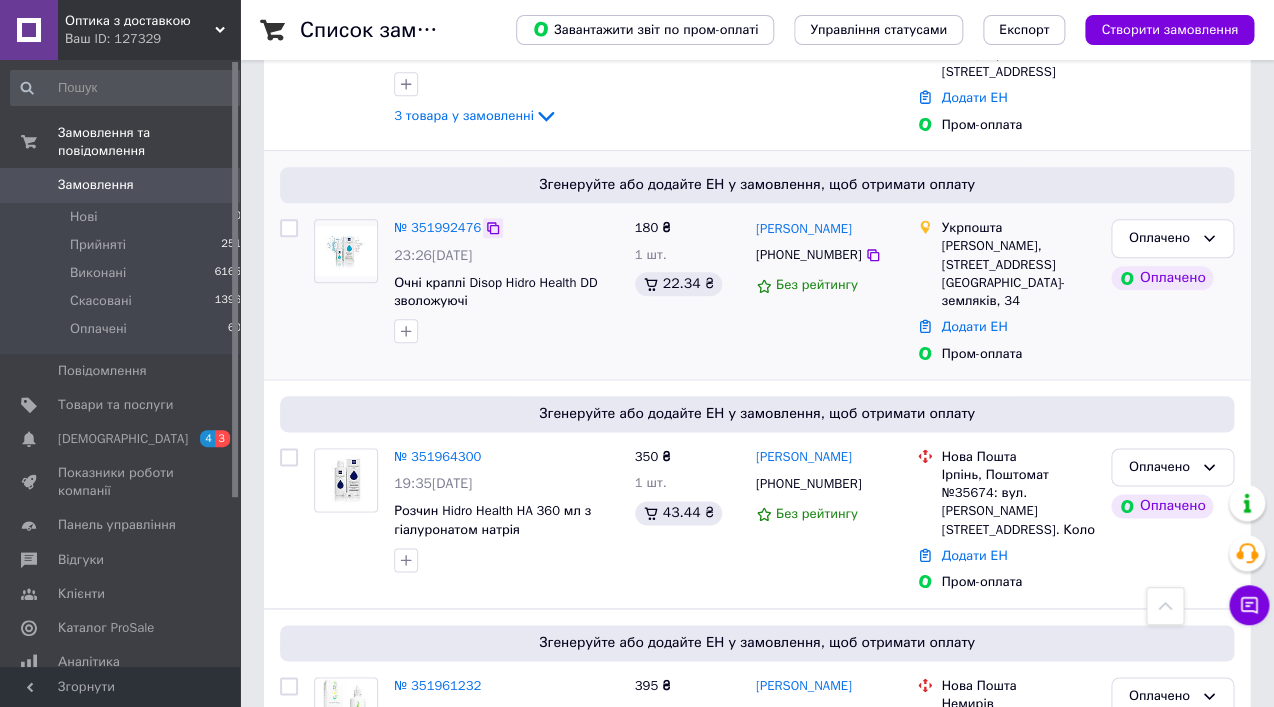 click 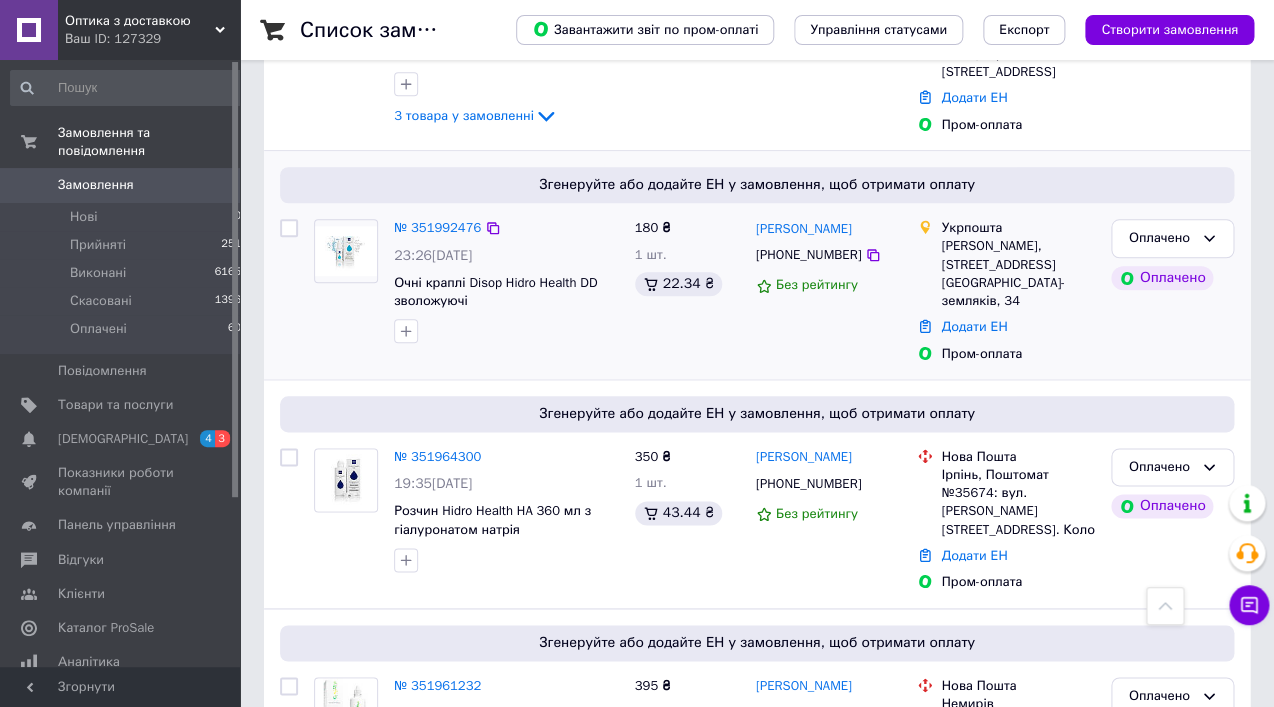 drag, startPoint x: 506, startPoint y: 234, endPoint x: 398, endPoint y: 236, distance: 108.01852 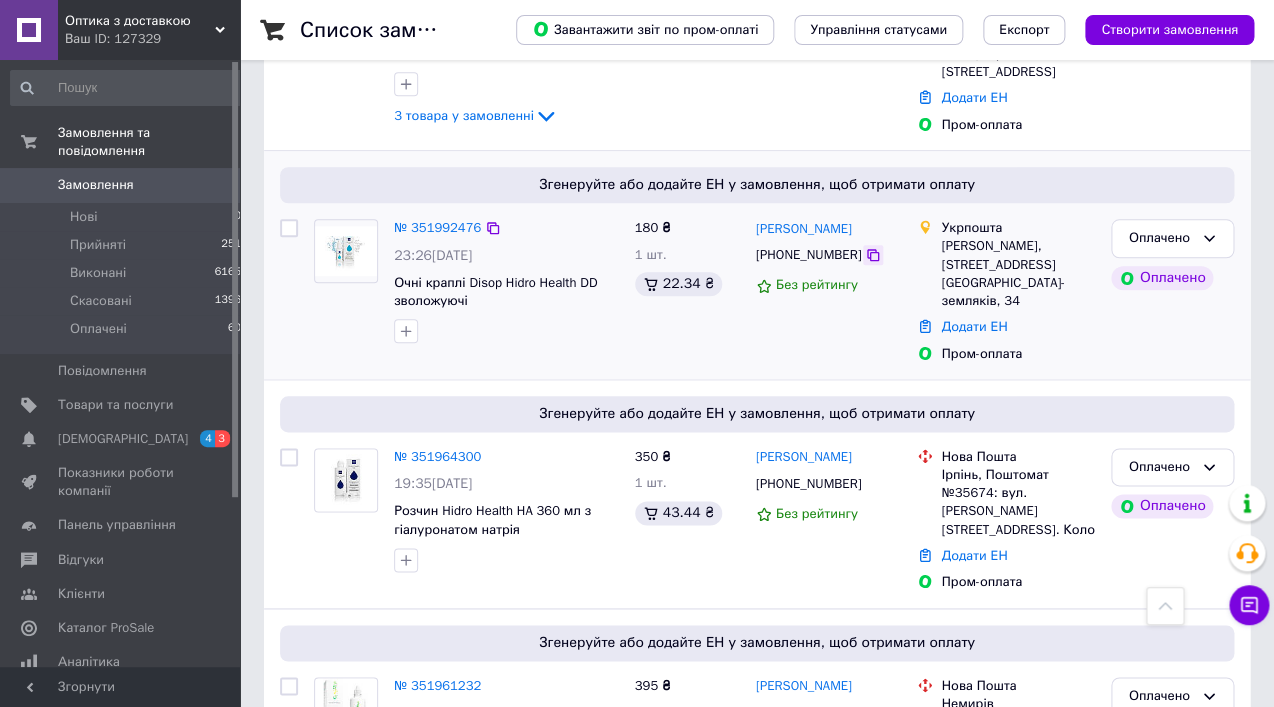click 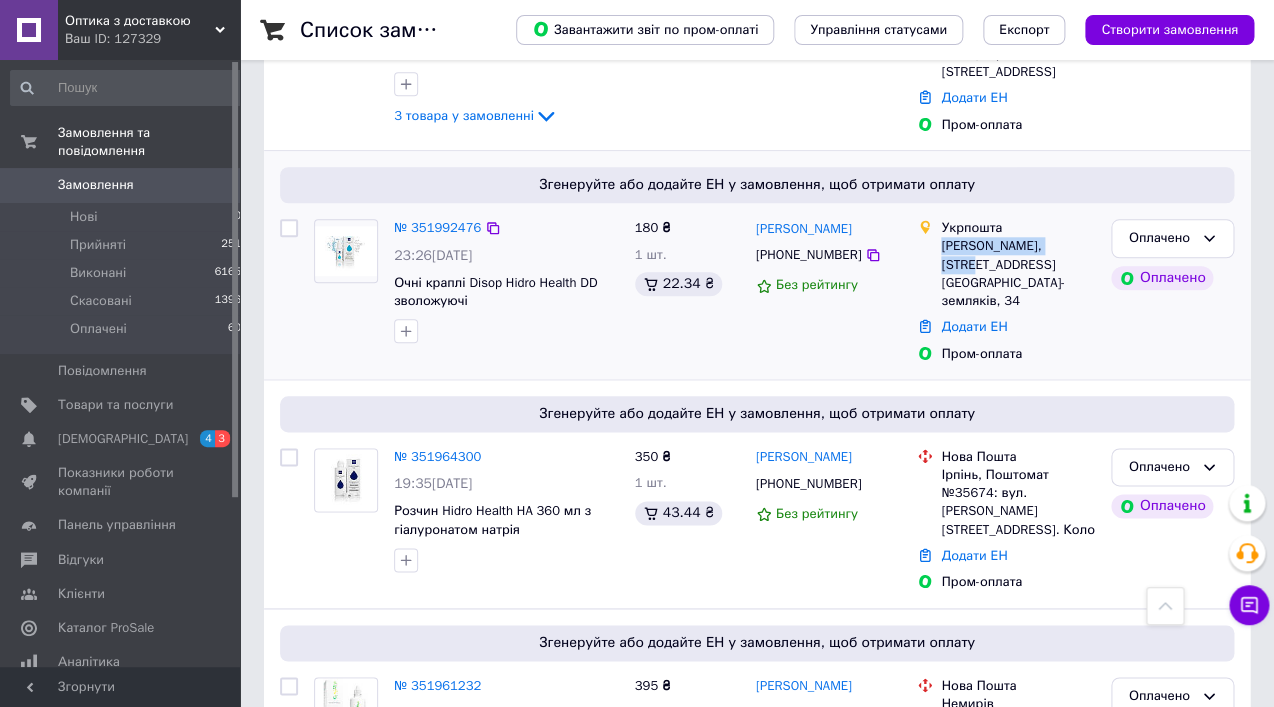 drag, startPoint x: 938, startPoint y: 221, endPoint x: 1076, endPoint y: 222, distance: 138.00362 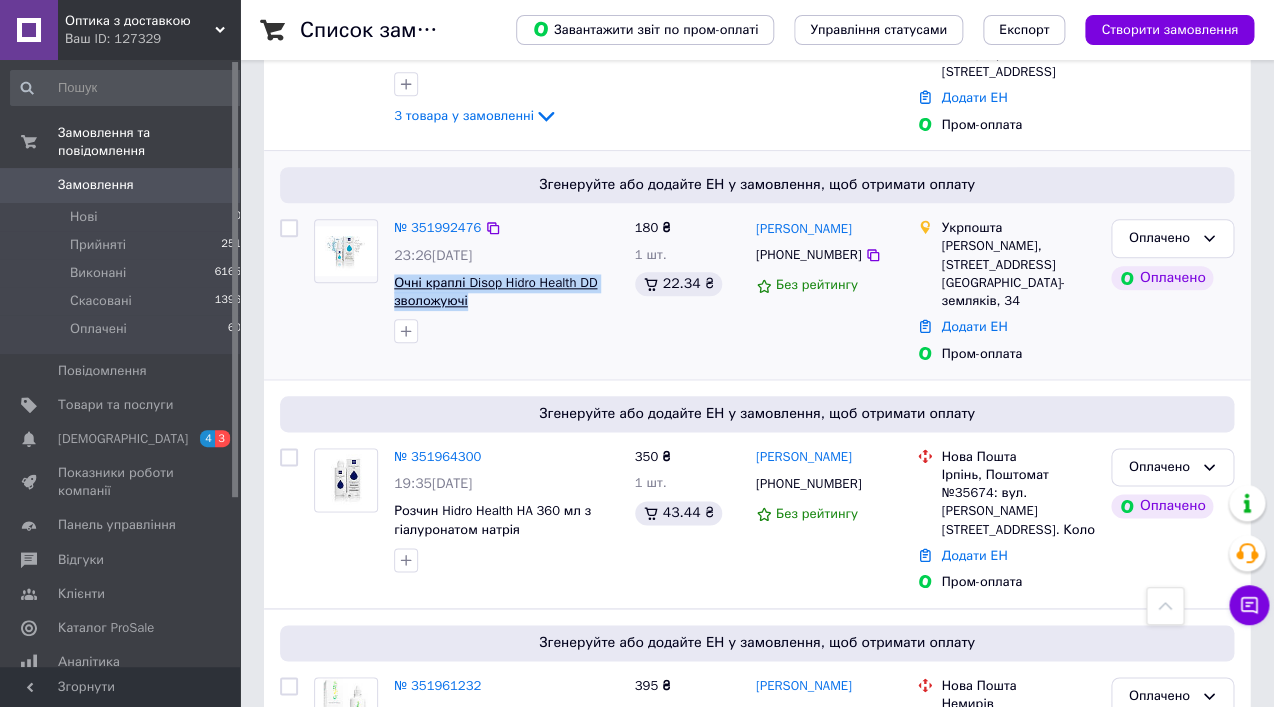 drag, startPoint x: 480, startPoint y: 285, endPoint x: 395, endPoint y: 254, distance: 90.47652 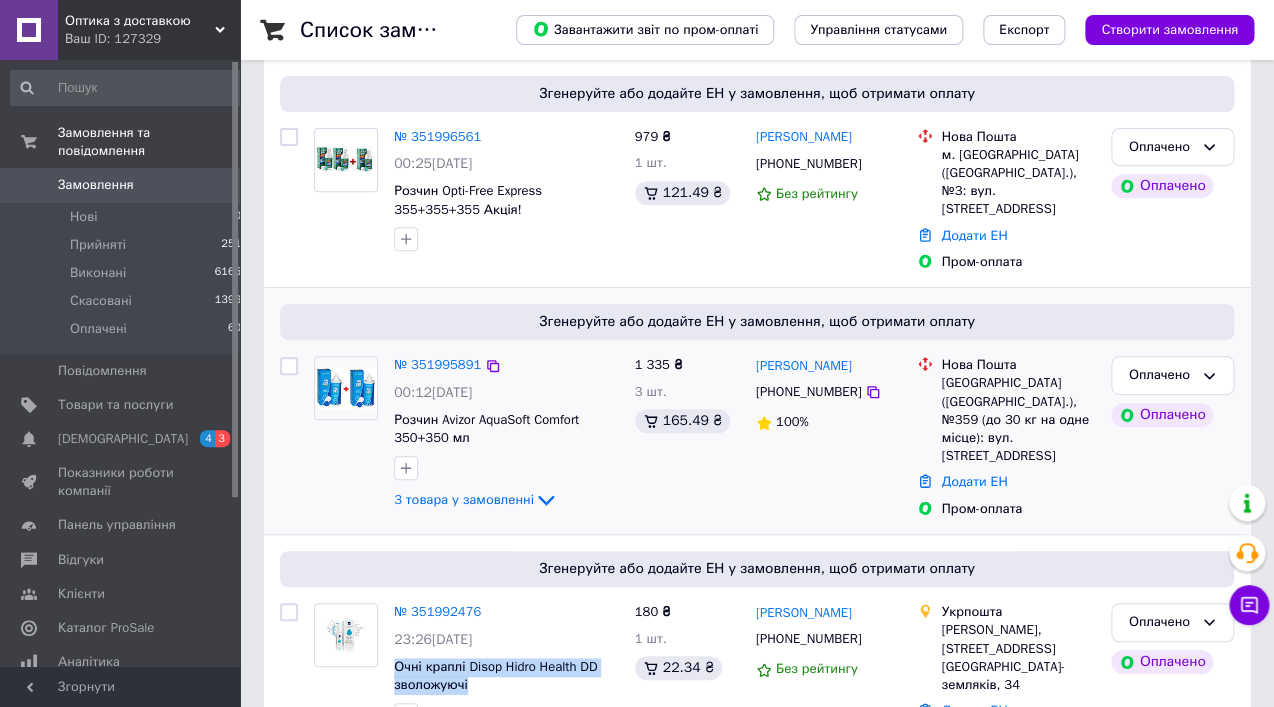 scroll, scrollTop: 144, scrollLeft: 0, axis: vertical 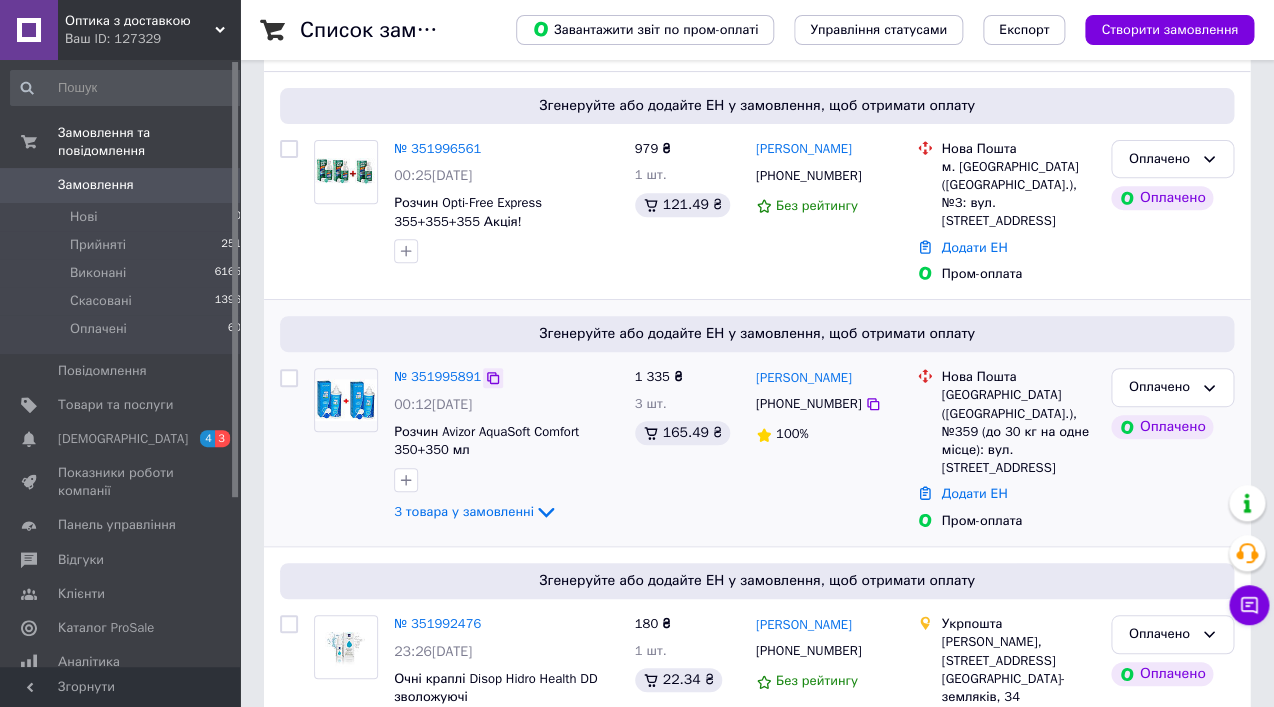 click 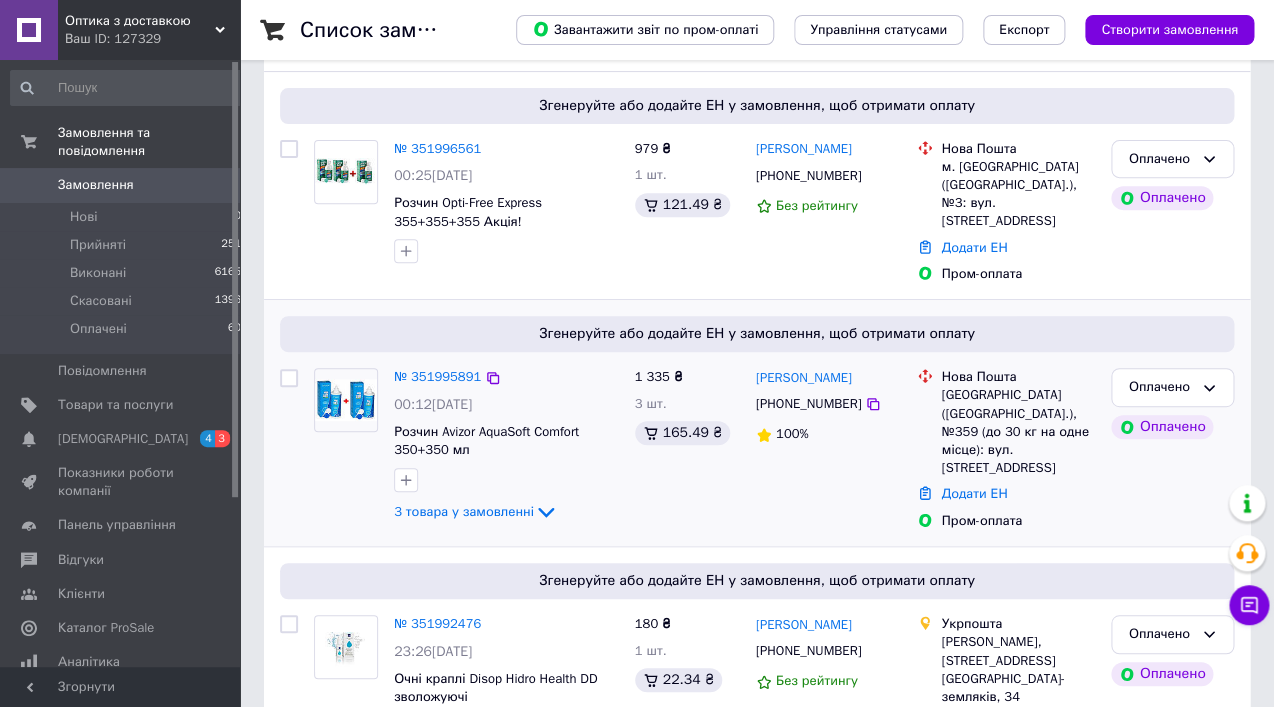 drag, startPoint x: 509, startPoint y: 389, endPoint x: 391, endPoint y: 393, distance: 118.06778 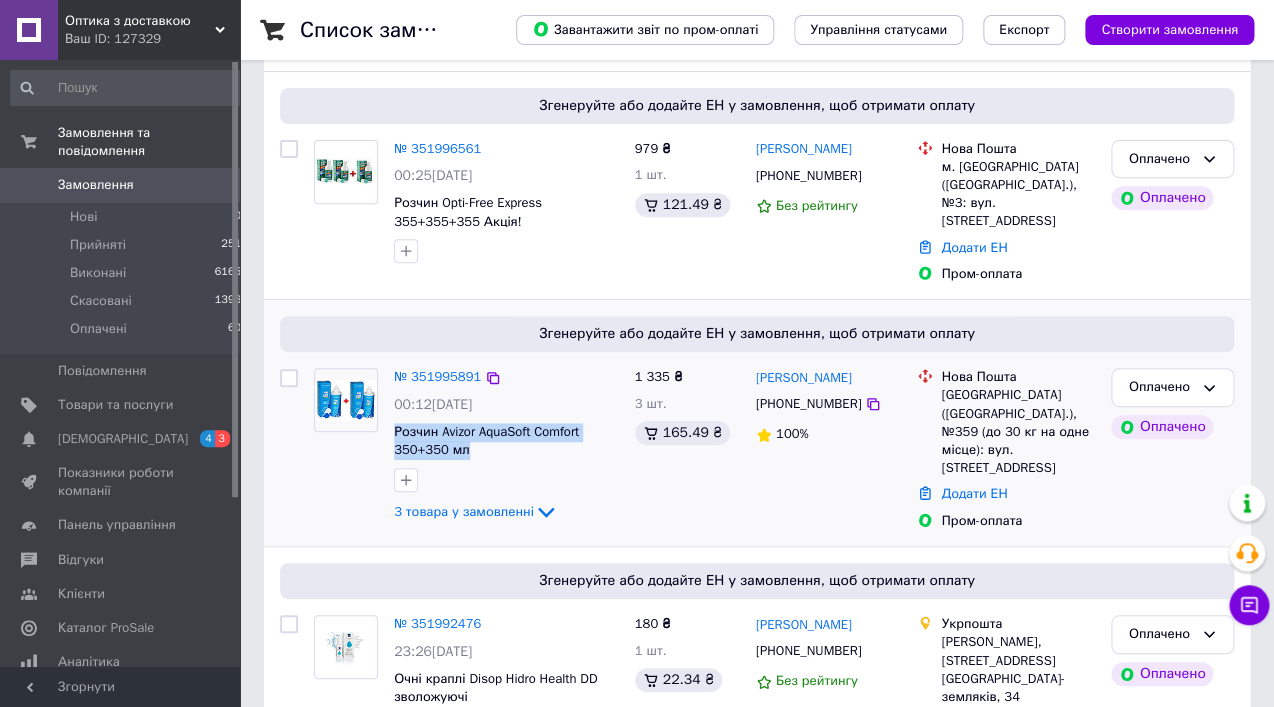 drag, startPoint x: 477, startPoint y: 437, endPoint x: 393, endPoint y: 414, distance: 87.0919 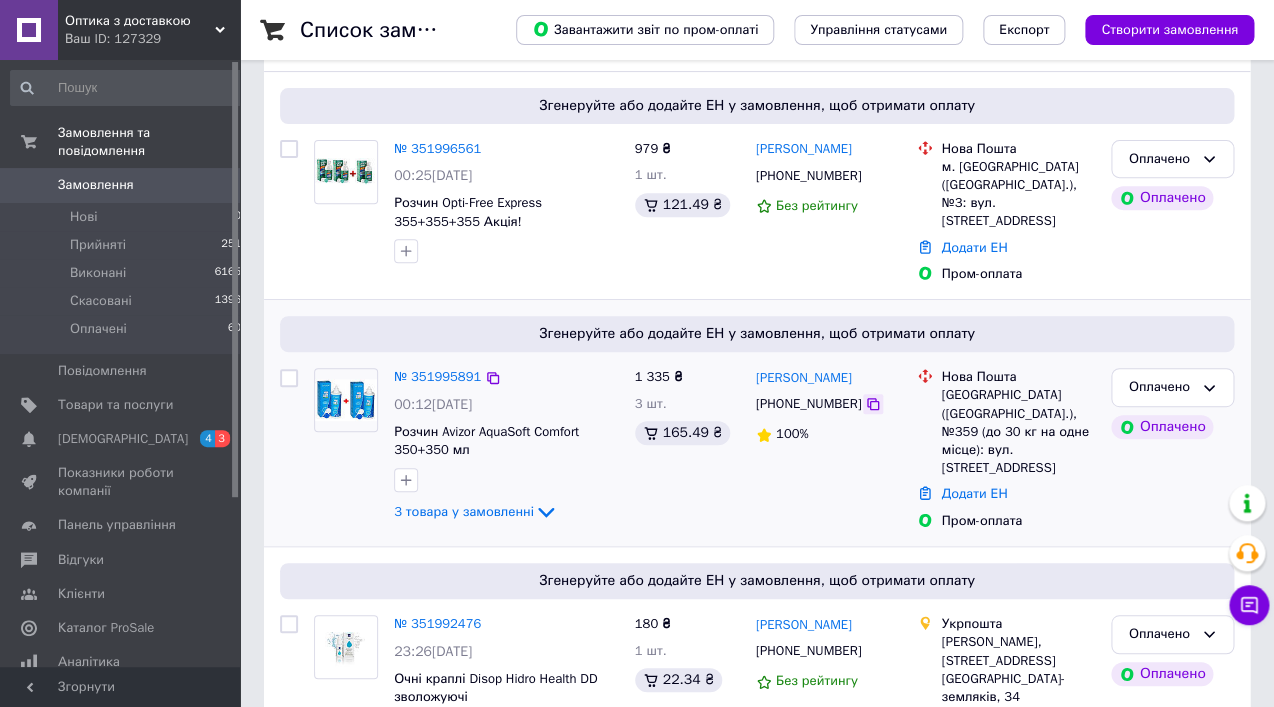 click 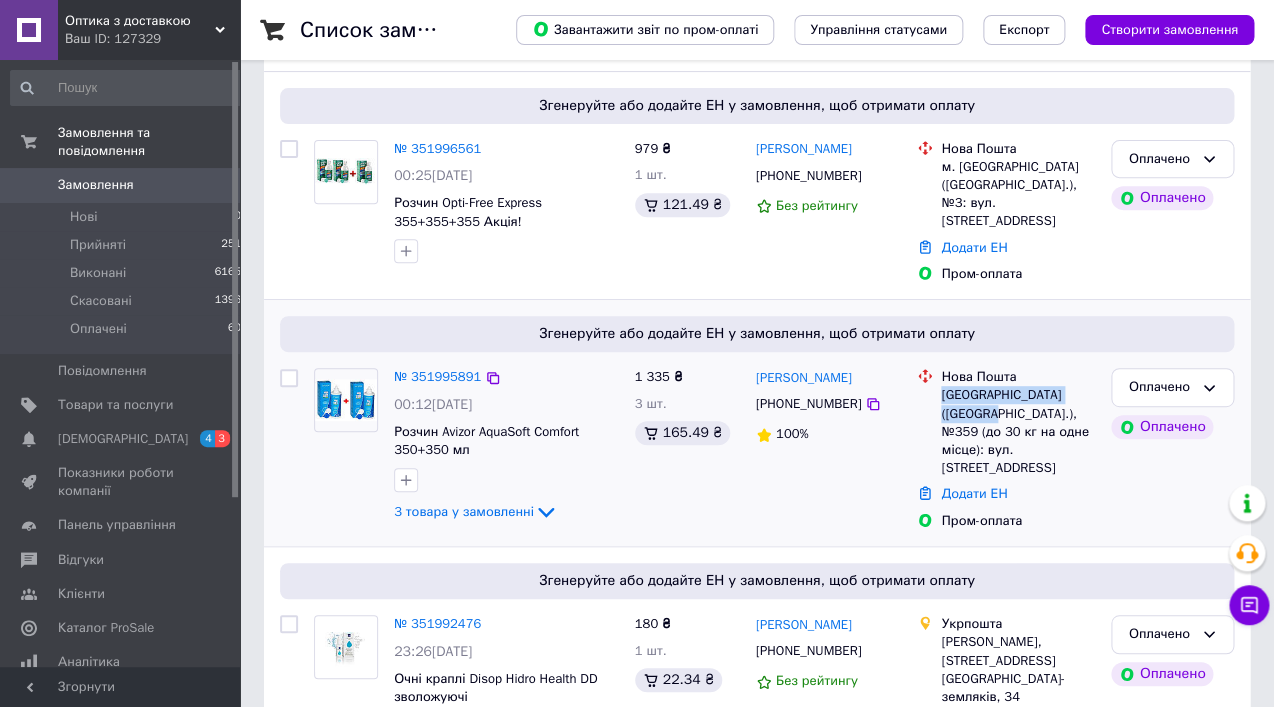 drag, startPoint x: 943, startPoint y: 377, endPoint x: 976, endPoint y: 401, distance: 40.804413 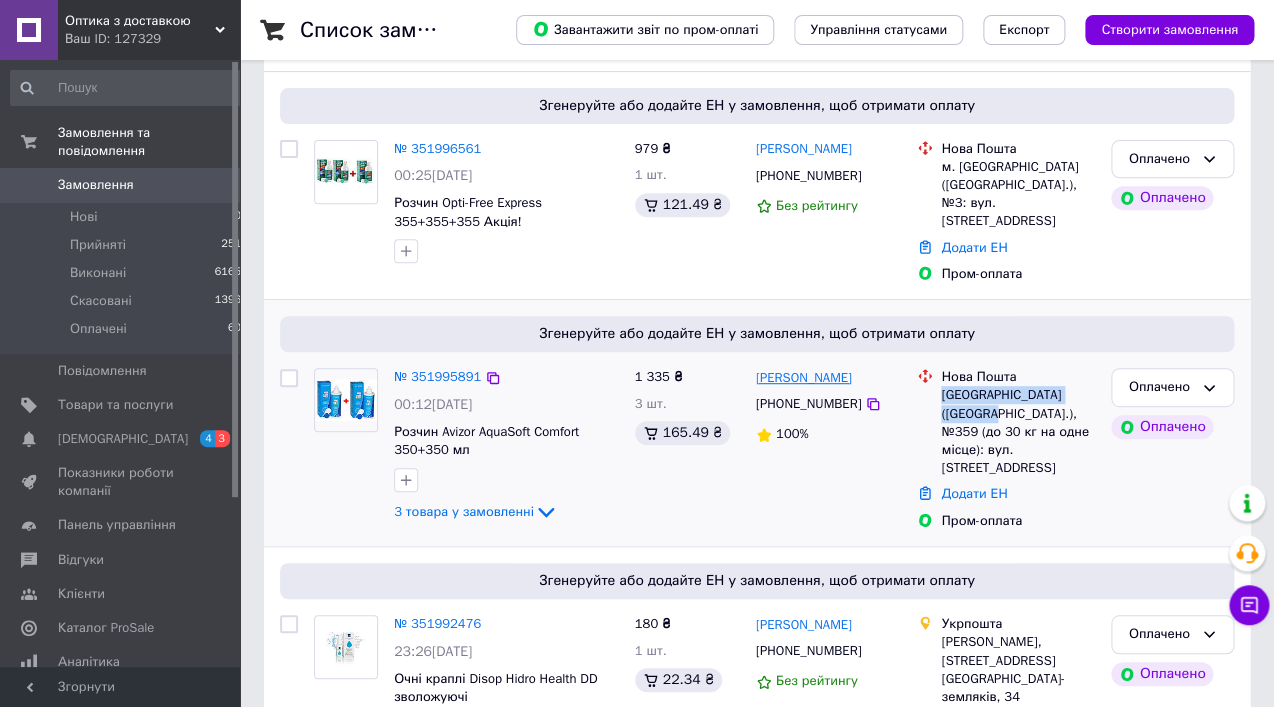 drag, startPoint x: 857, startPoint y: 364, endPoint x: 761, endPoint y: 356, distance: 96.332756 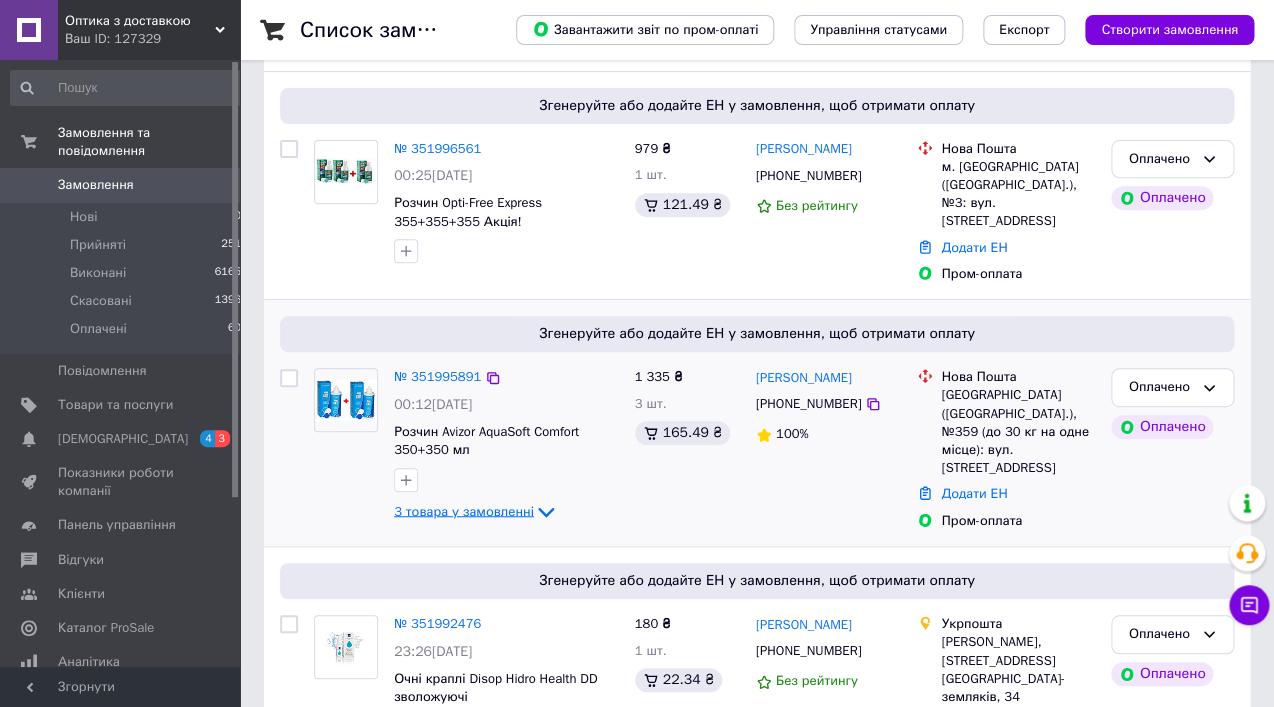click on "3 товара у замовленні" at bounding box center (464, 511) 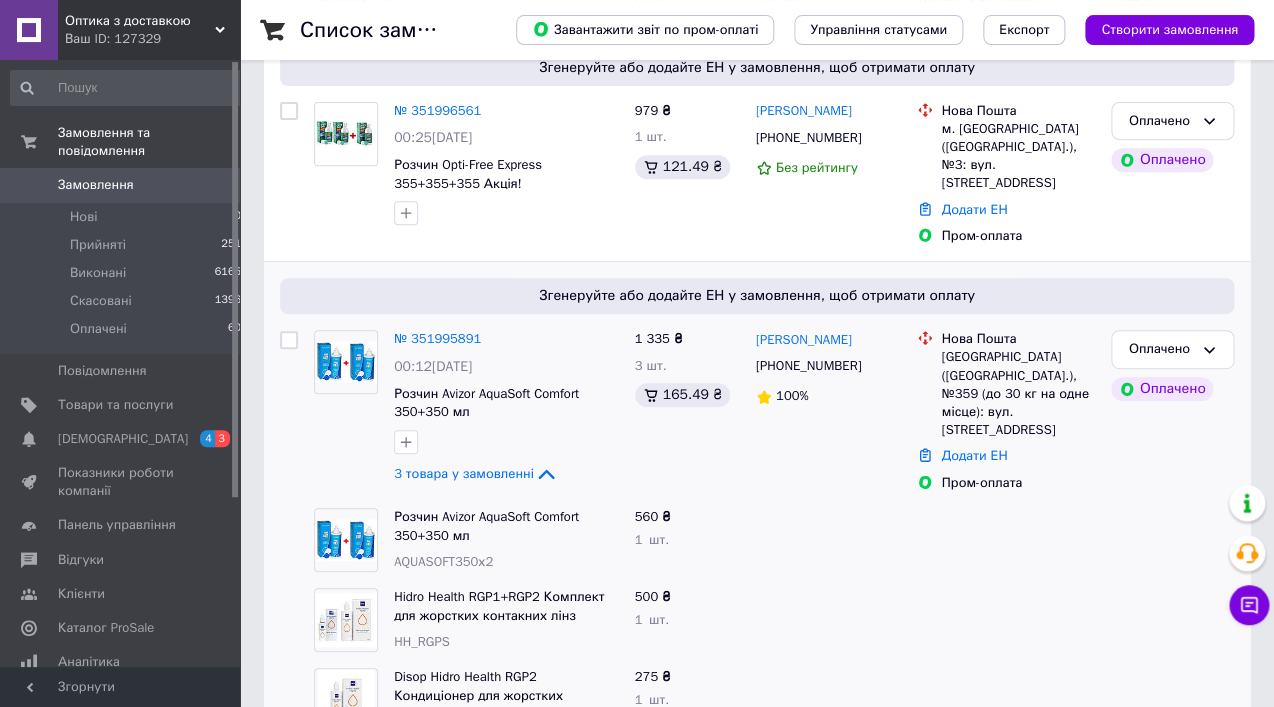 scroll, scrollTop: 216, scrollLeft: 0, axis: vertical 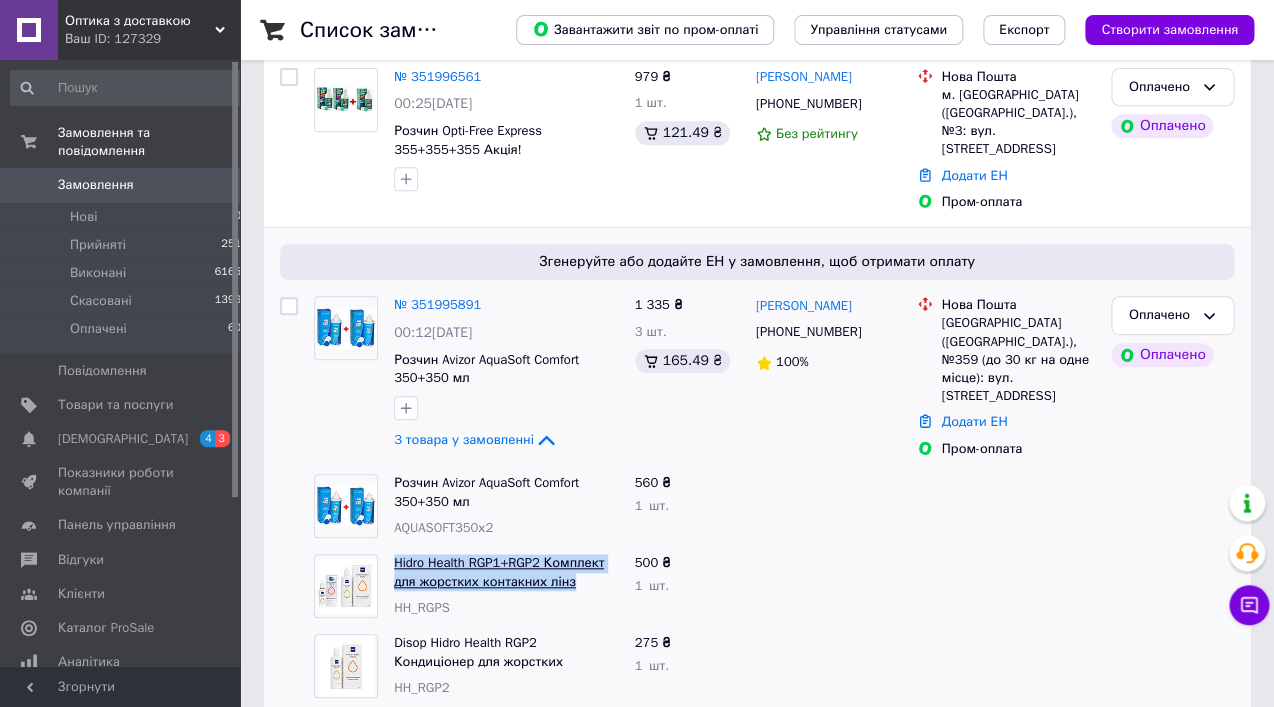 drag, startPoint x: 572, startPoint y: 554, endPoint x: 395, endPoint y: 542, distance: 177.40631 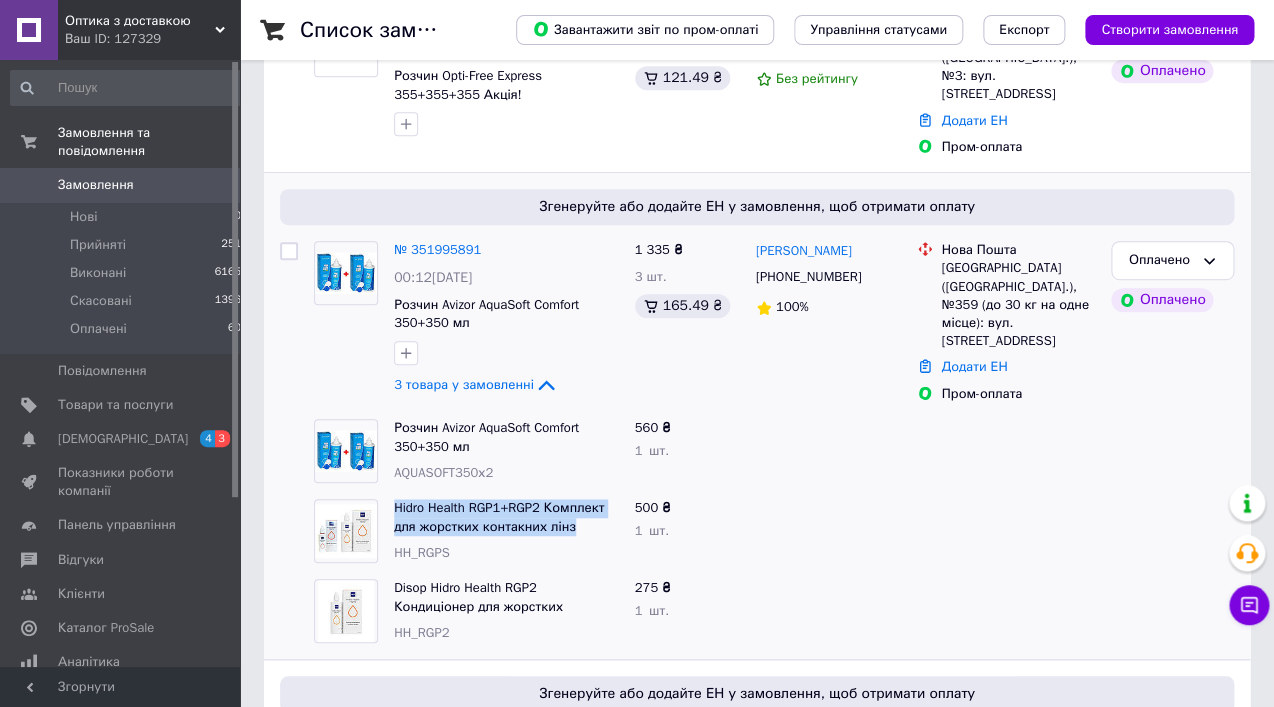 scroll, scrollTop: 288, scrollLeft: 0, axis: vertical 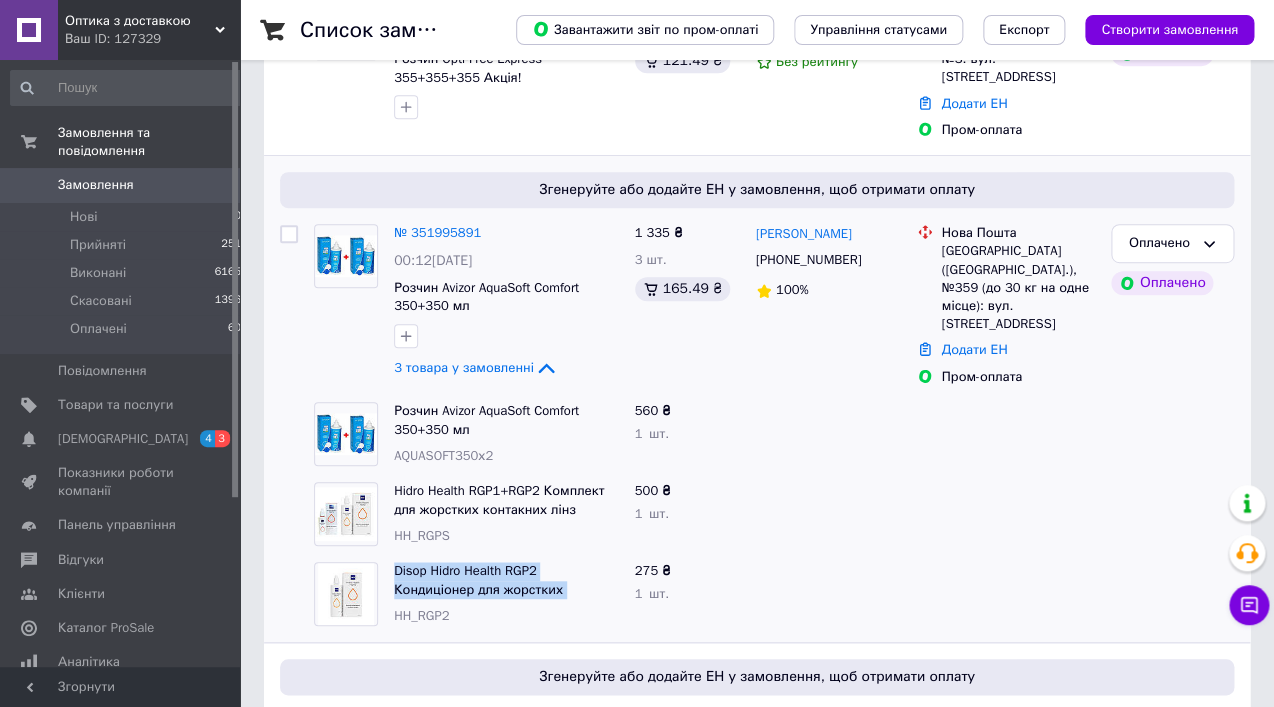 drag, startPoint x: 563, startPoint y: 566, endPoint x: 389, endPoint y: 551, distance: 174.64536 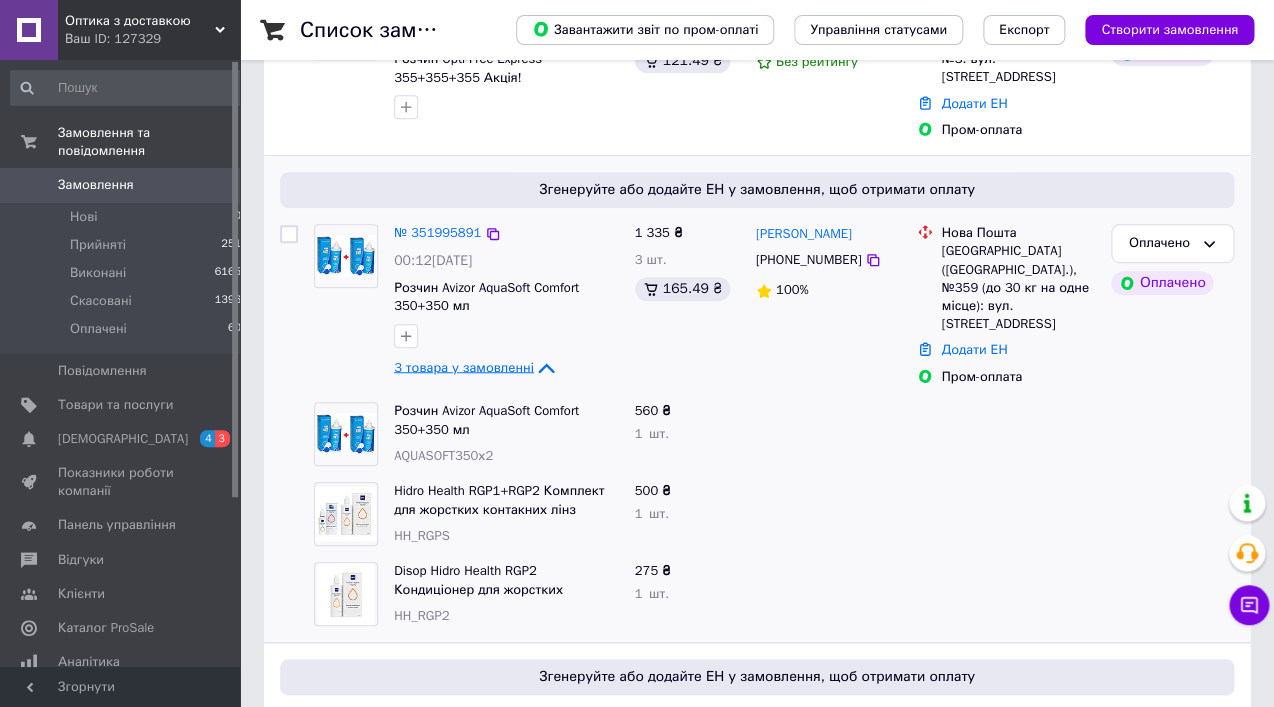 click 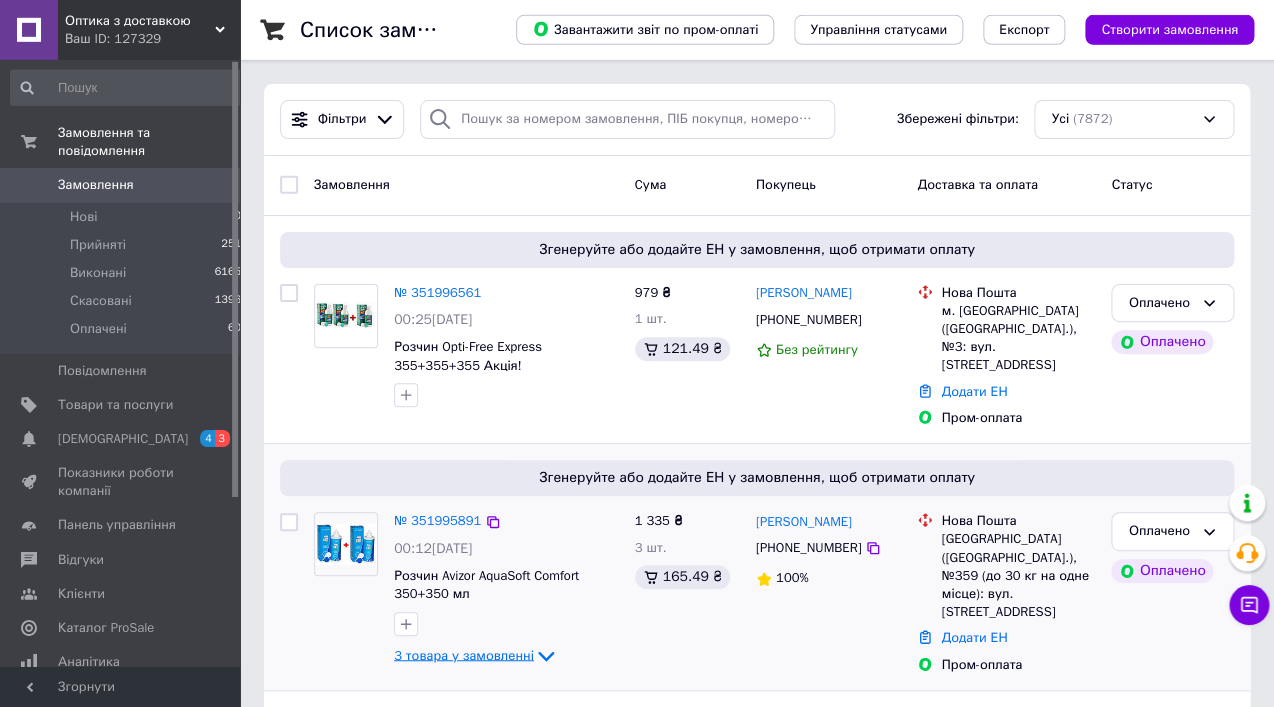 scroll, scrollTop: 0, scrollLeft: 0, axis: both 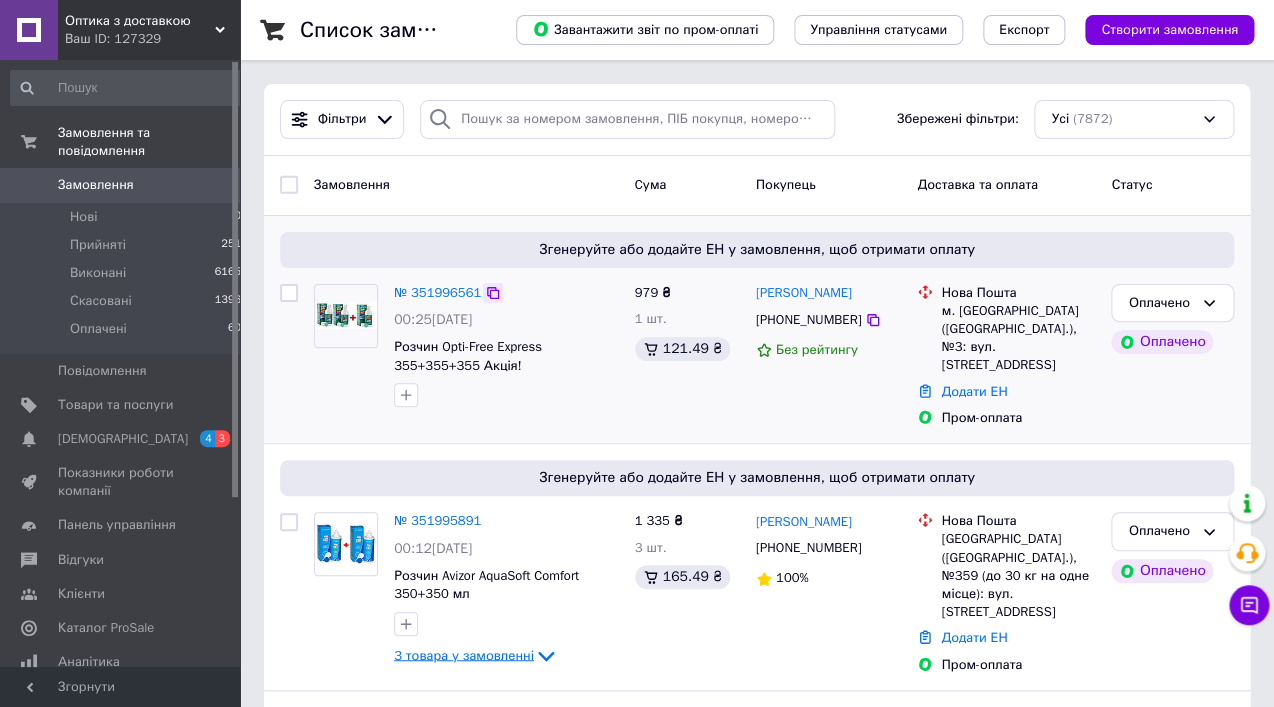 click 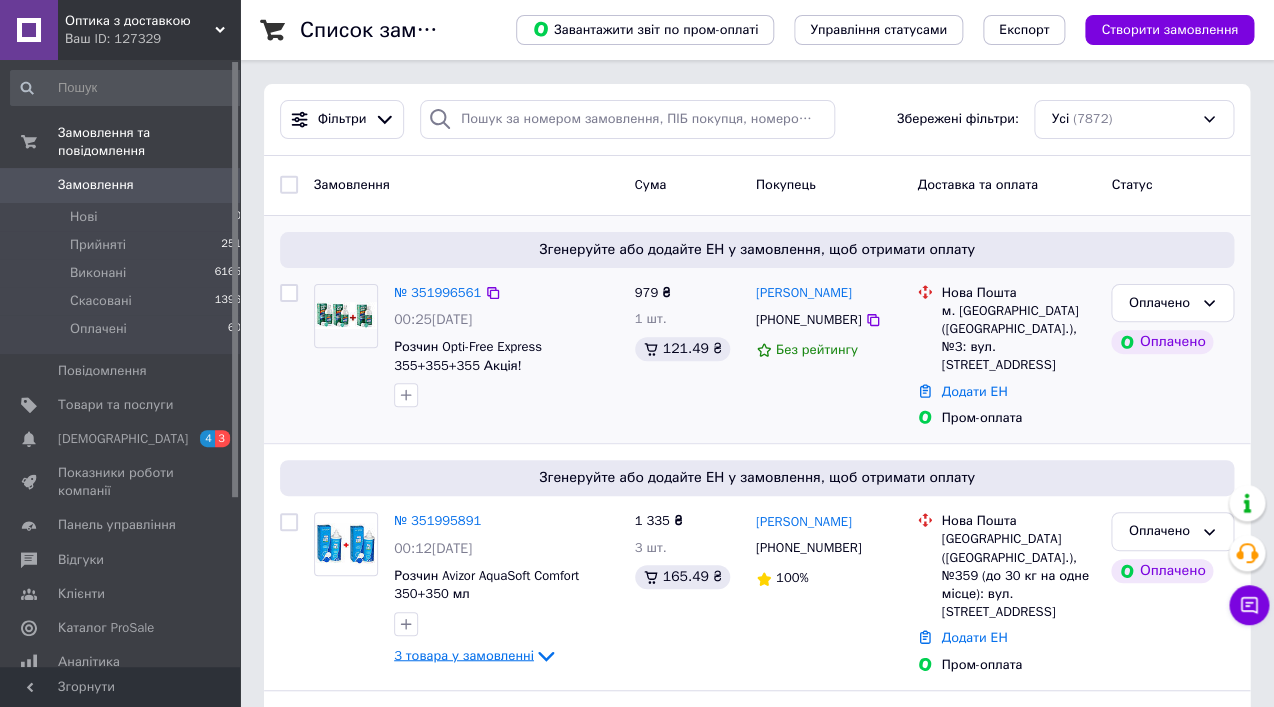 drag, startPoint x: 512, startPoint y: 324, endPoint x: 398, endPoint y: 326, distance: 114.01754 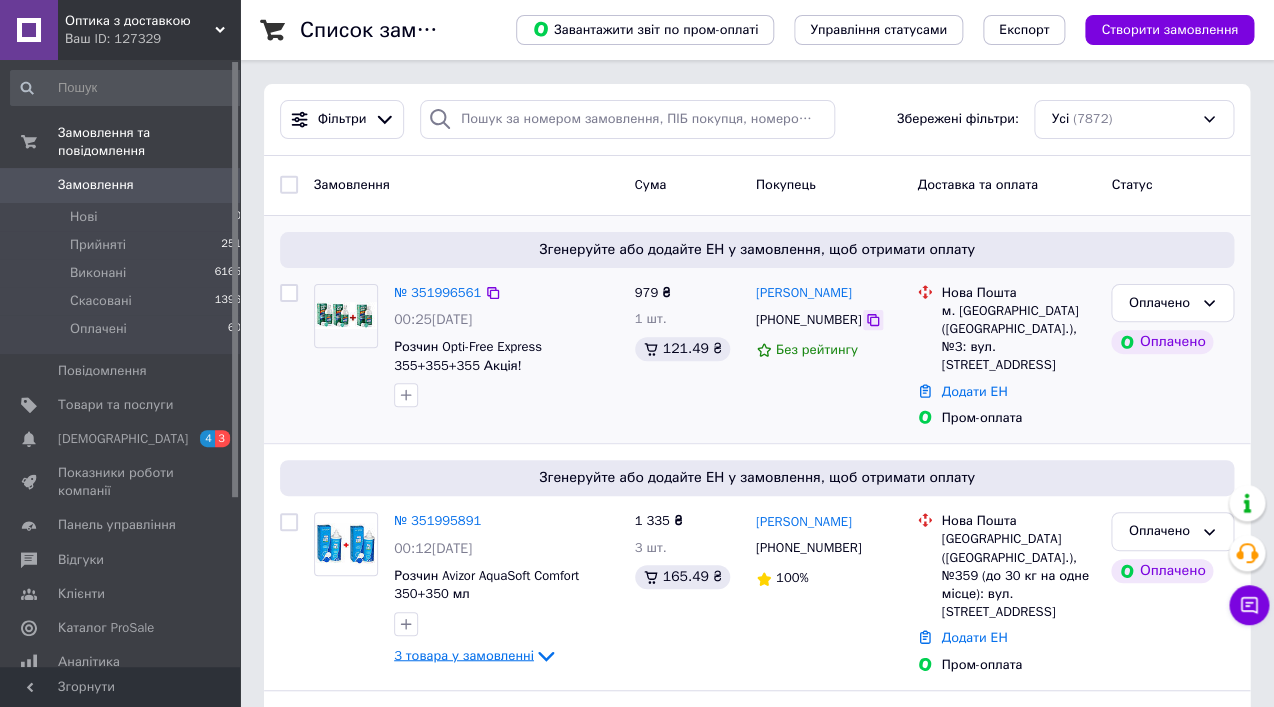 click 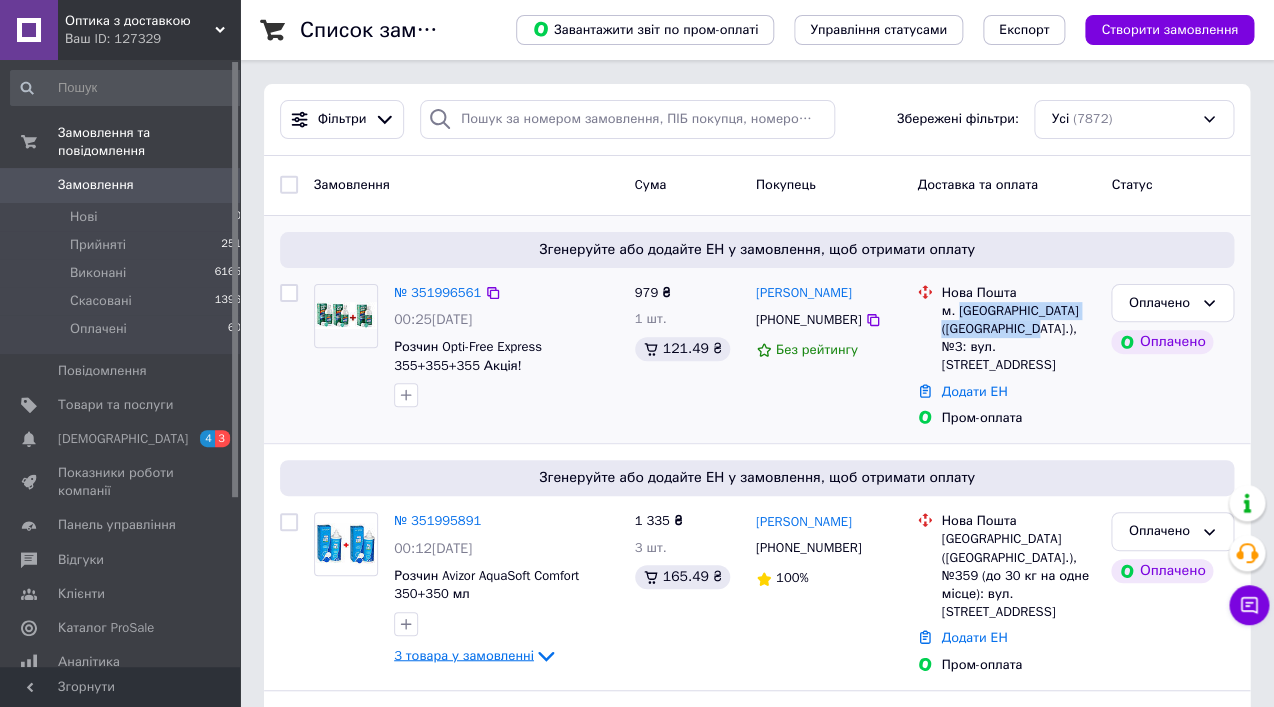 drag, startPoint x: 957, startPoint y: 311, endPoint x: 1085, endPoint y: 327, distance: 128.99612 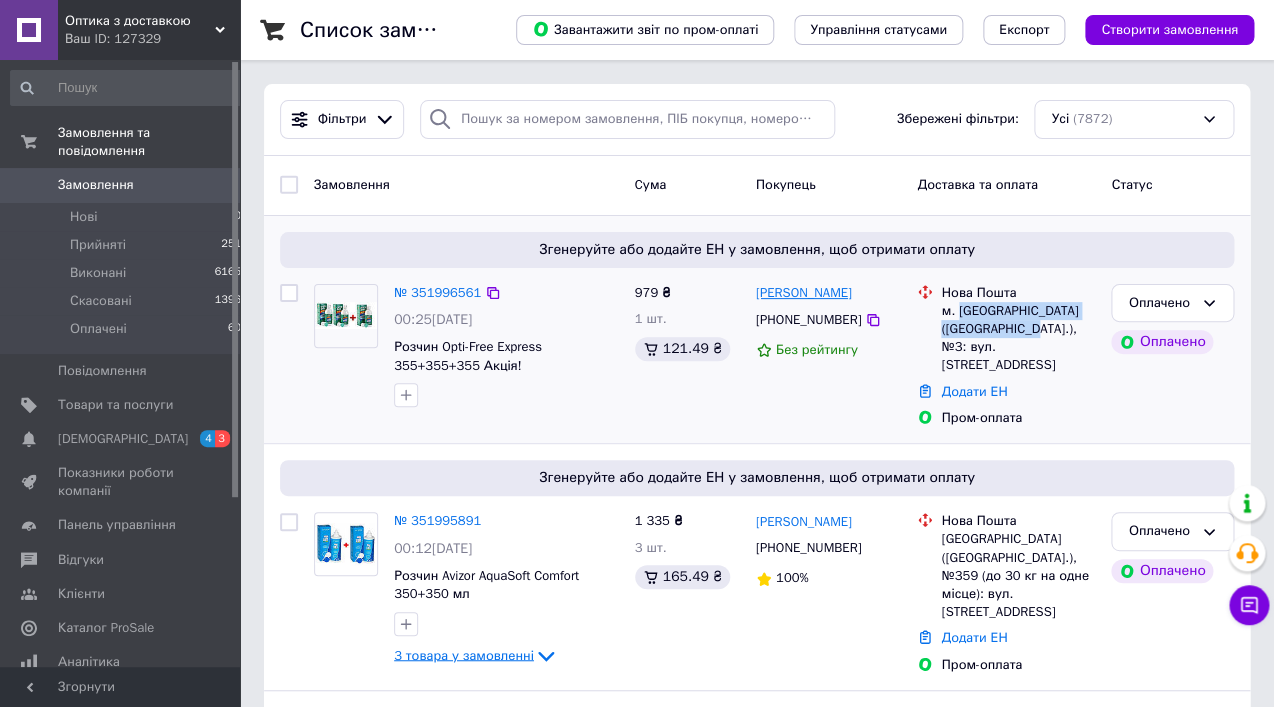 drag, startPoint x: 845, startPoint y: 296, endPoint x: 756, endPoint y: 296, distance: 89 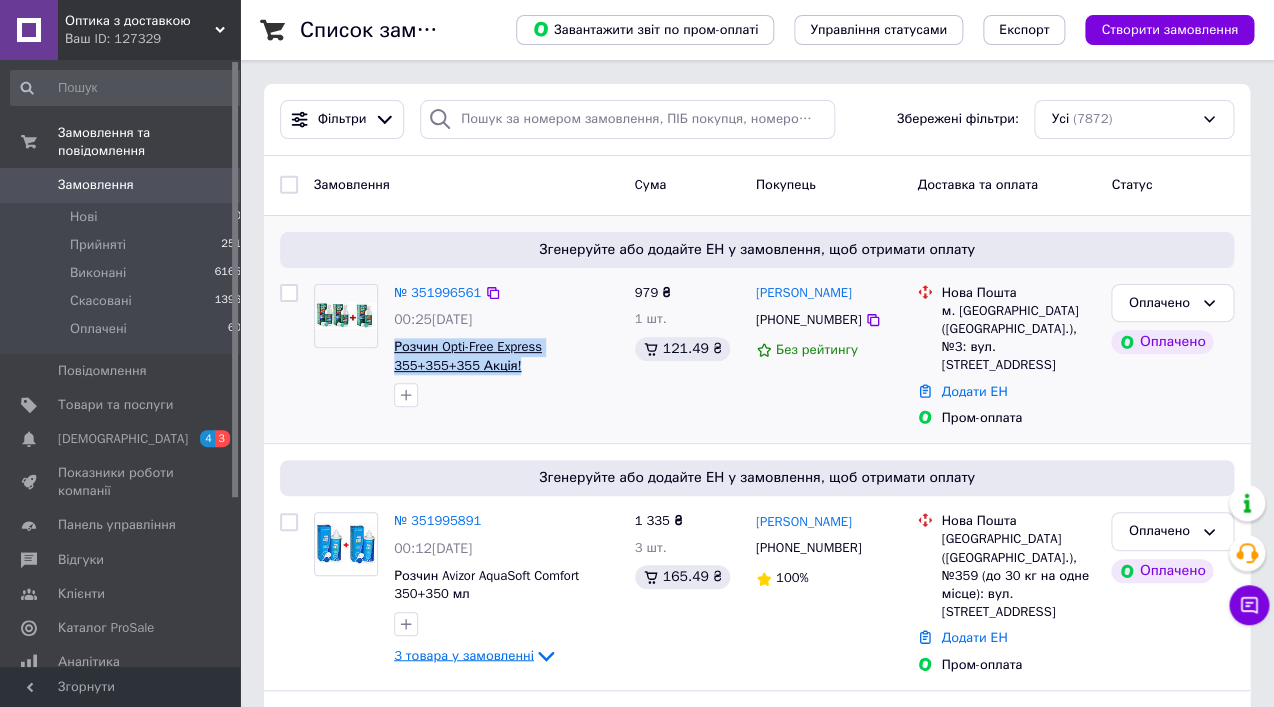 drag, startPoint x: 517, startPoint y: 367, endPoint x: 395, endPoint y: 352, distance: 122.91867 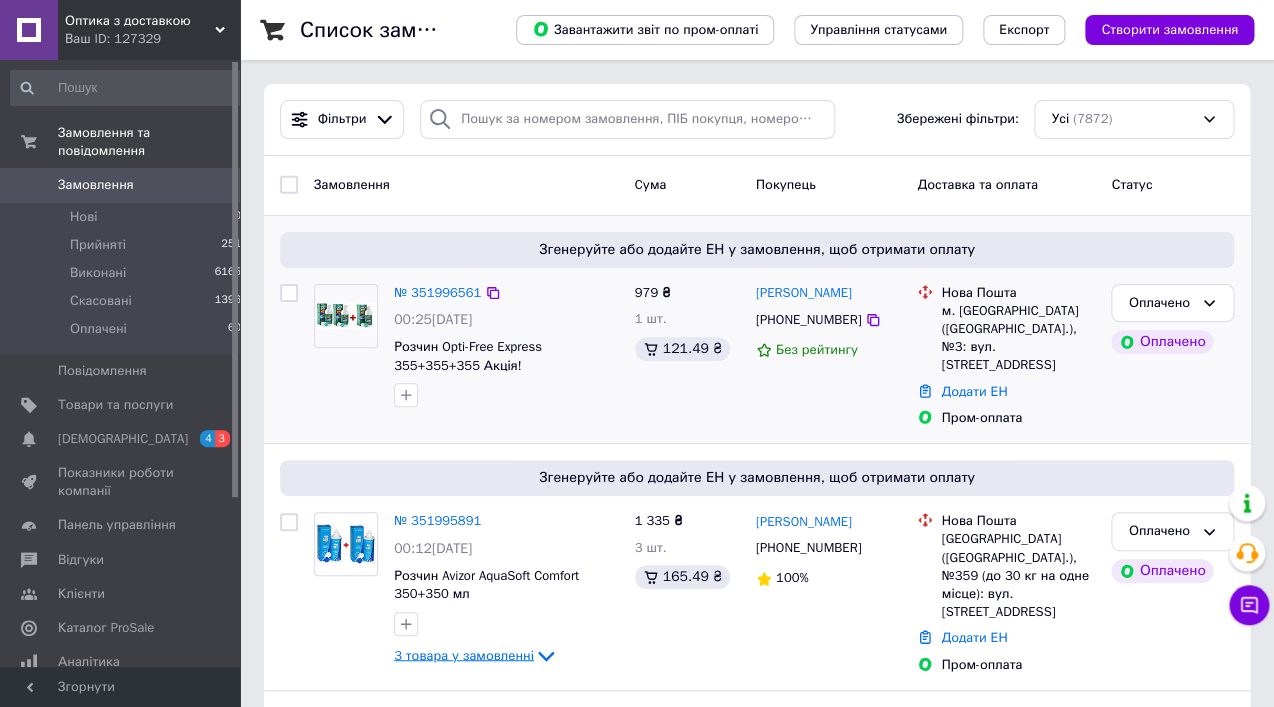 click on "№ 351996561" at bounding box center (506, 293) 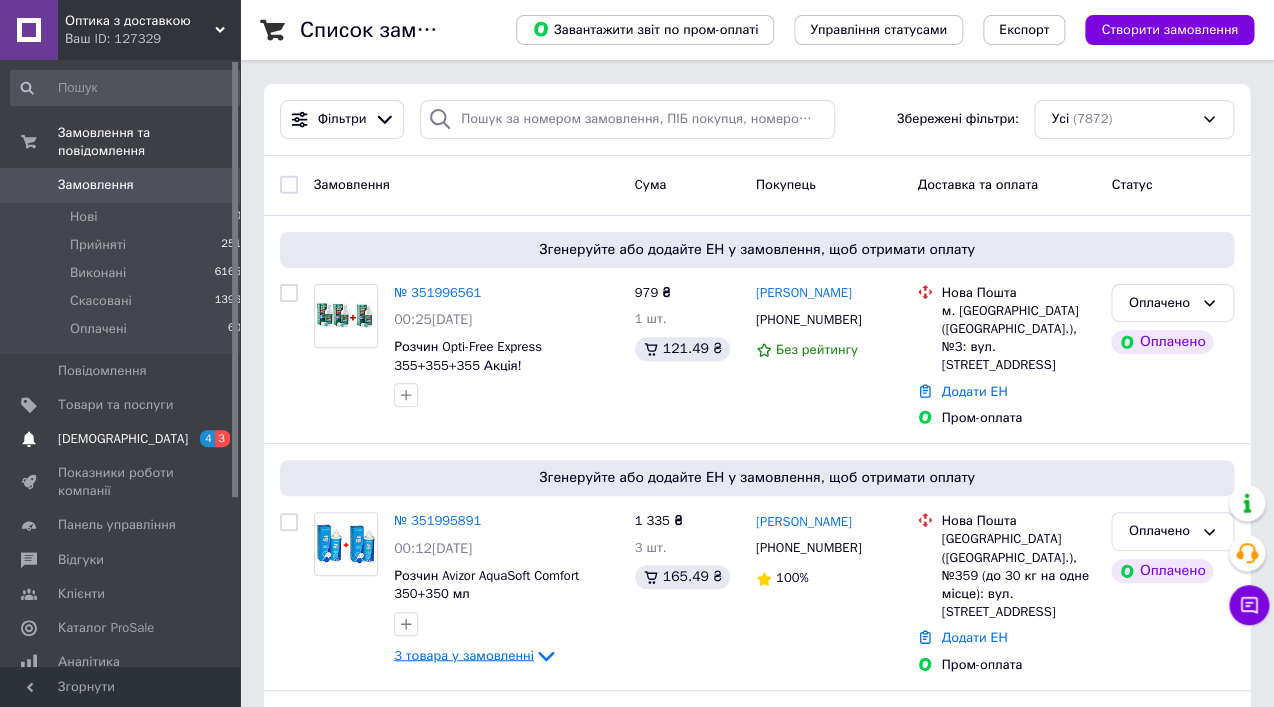 click on "[DEMOGRAPHIC_DATA]" at bounding box center [123, 439] 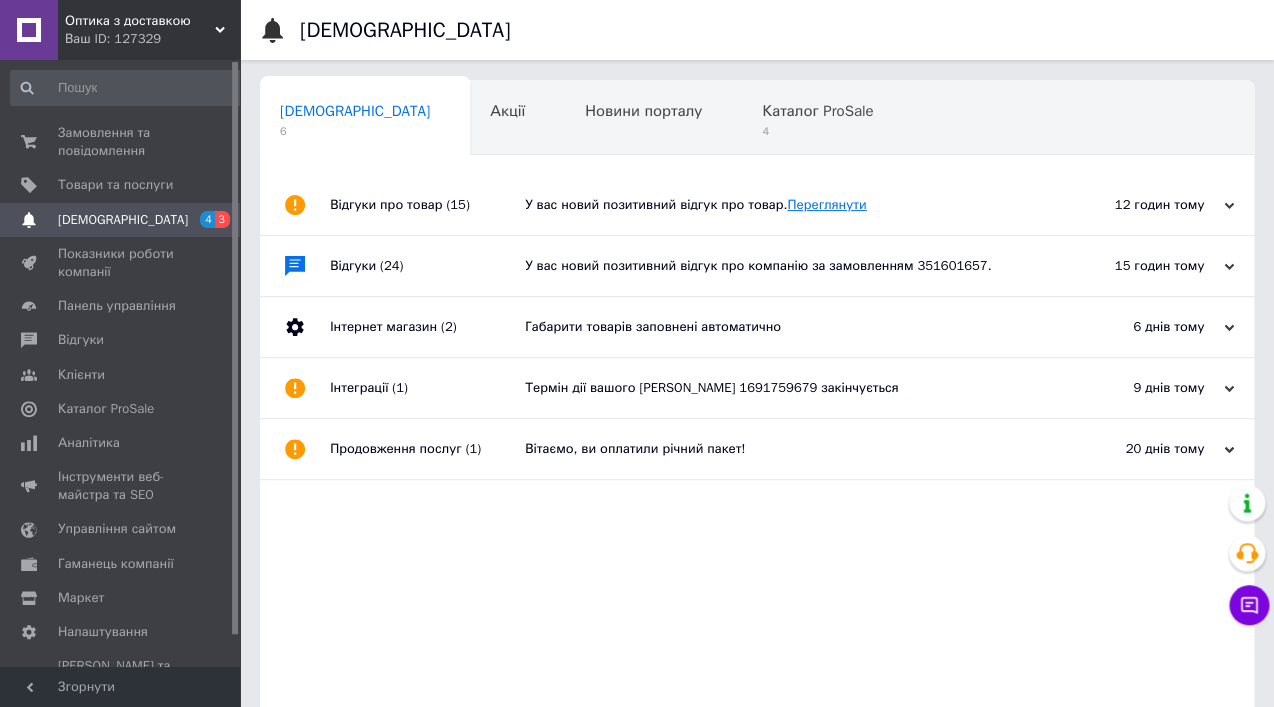 click on "Переглянути" at bounding box center (826, 204) 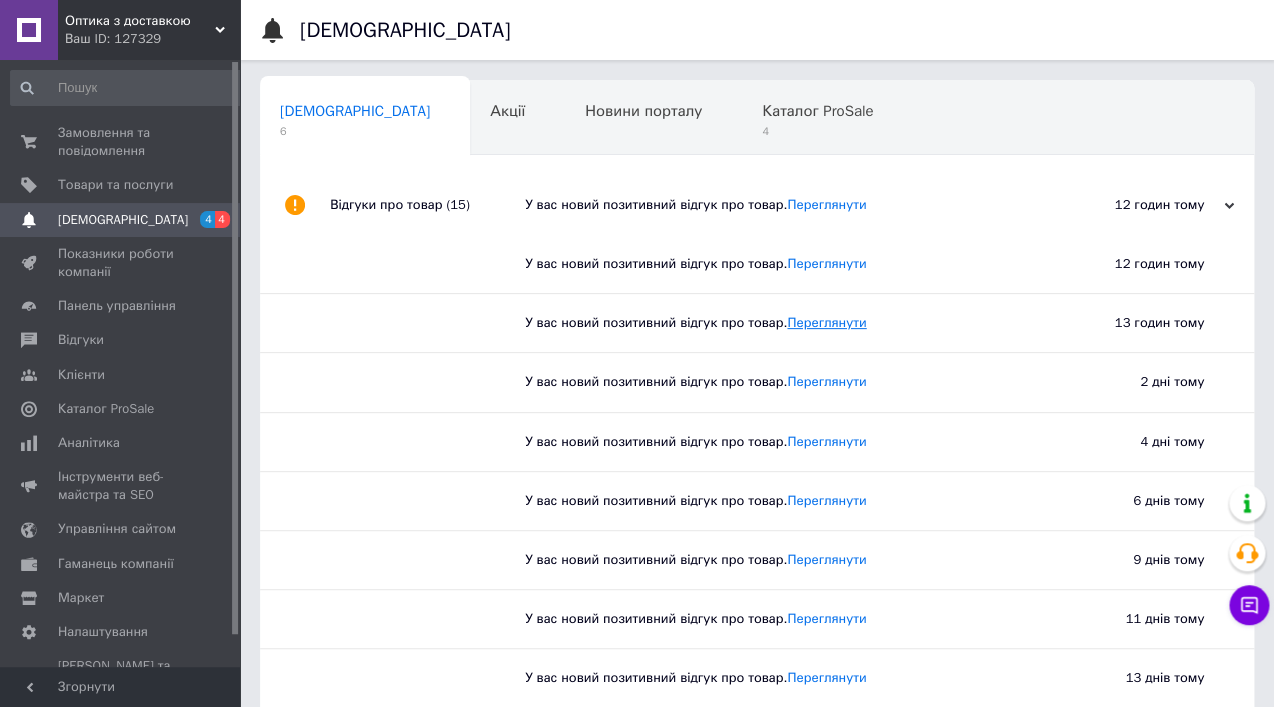 click on "Переглянути" at bounding box center [826, 322] 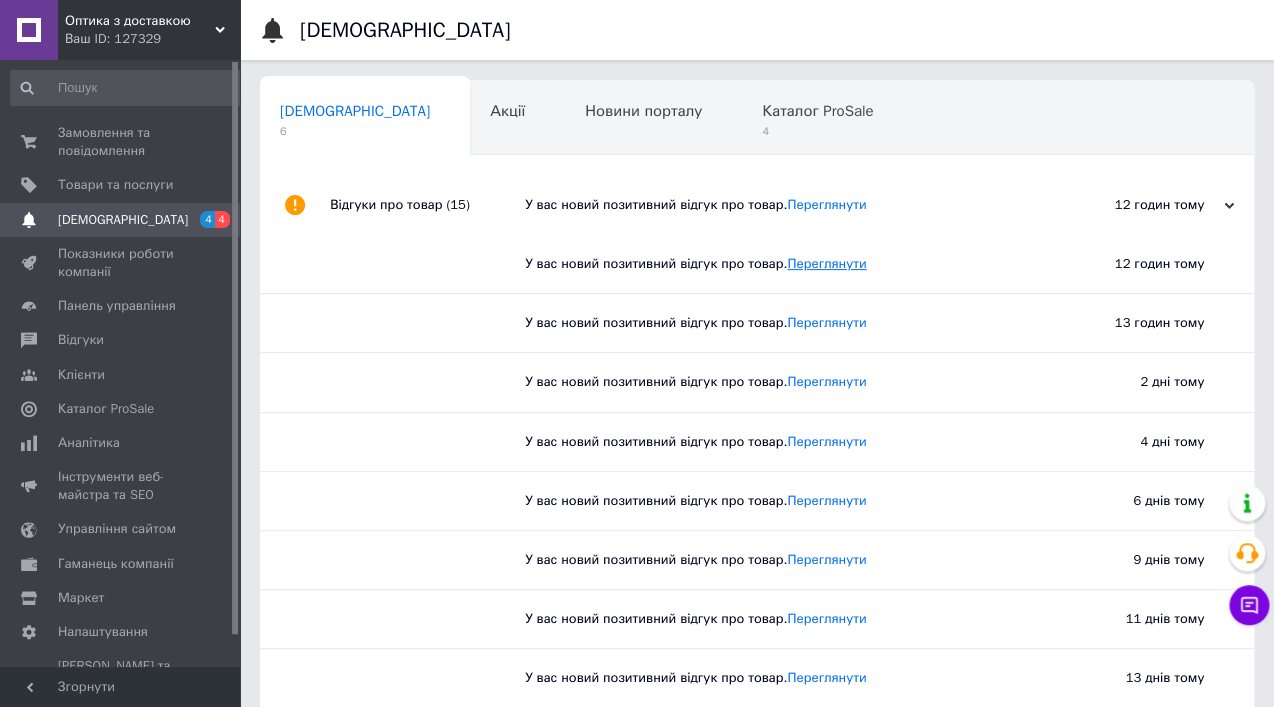 click on "Переглянути" at bounding box center (826, 263) 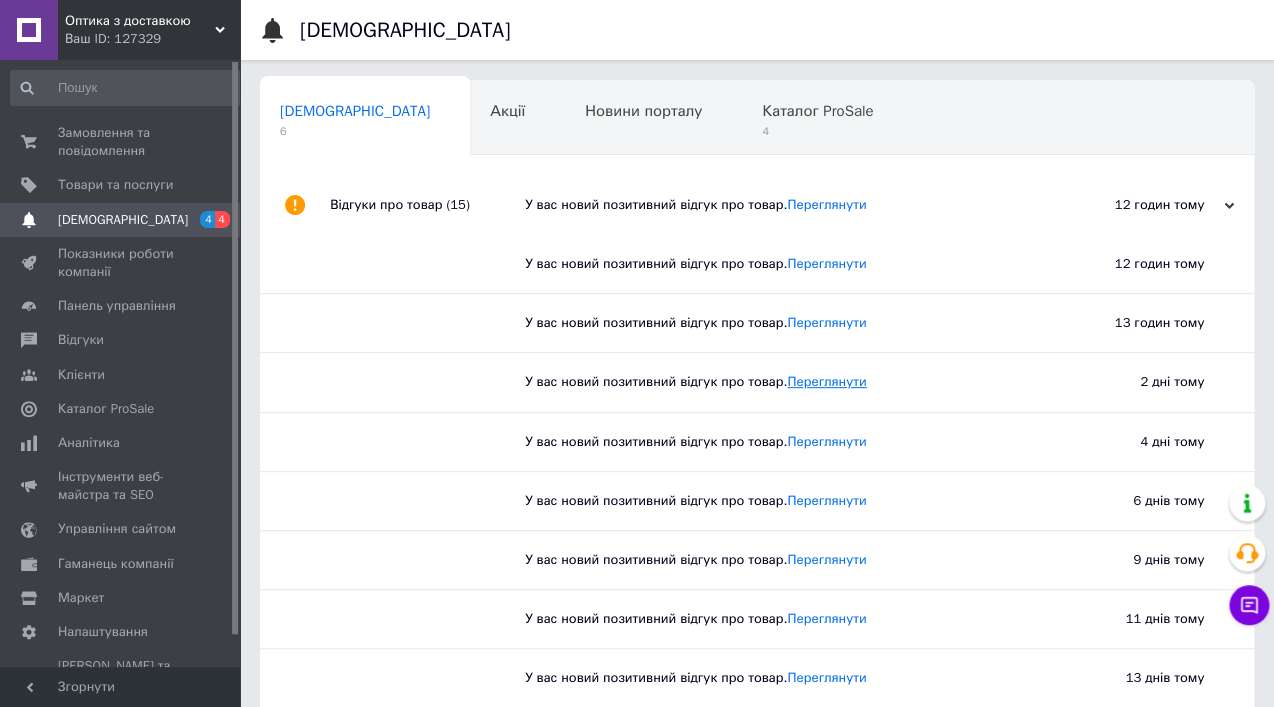 click on "Переглянути" at bounding box center [826, 381] 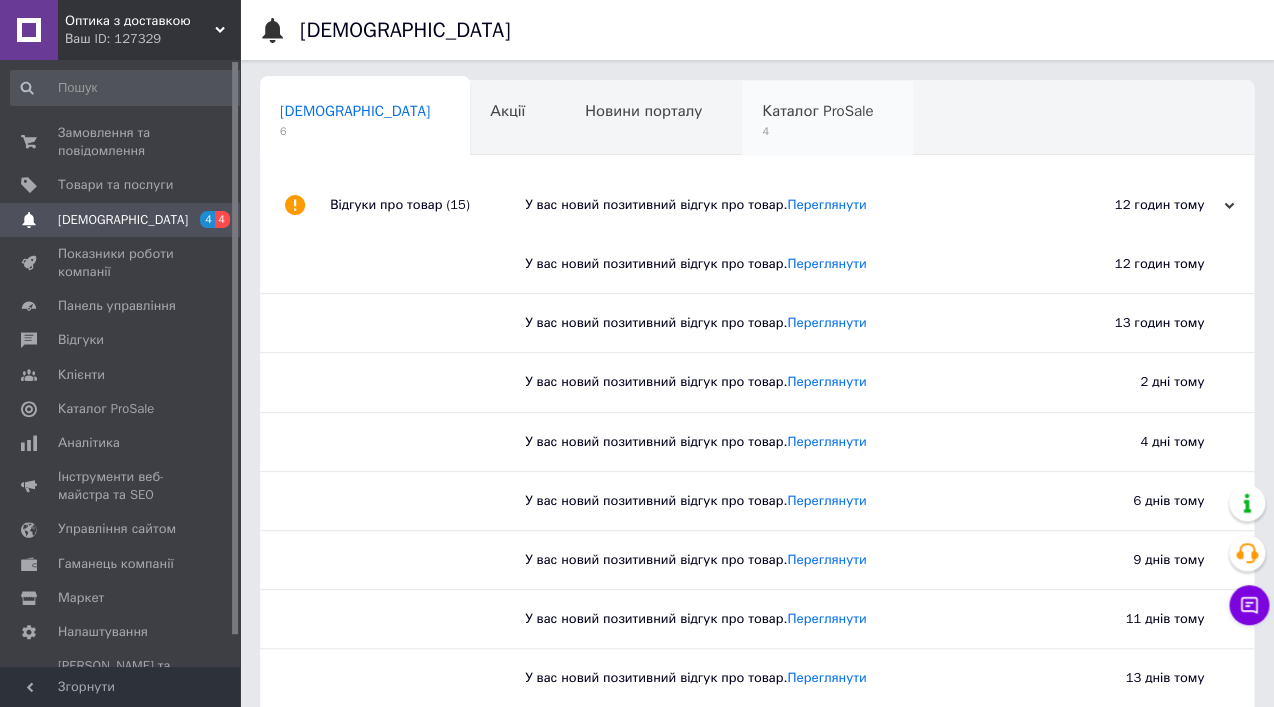 click on "Каталог ProSale 4" at bounding box center [827, 119] 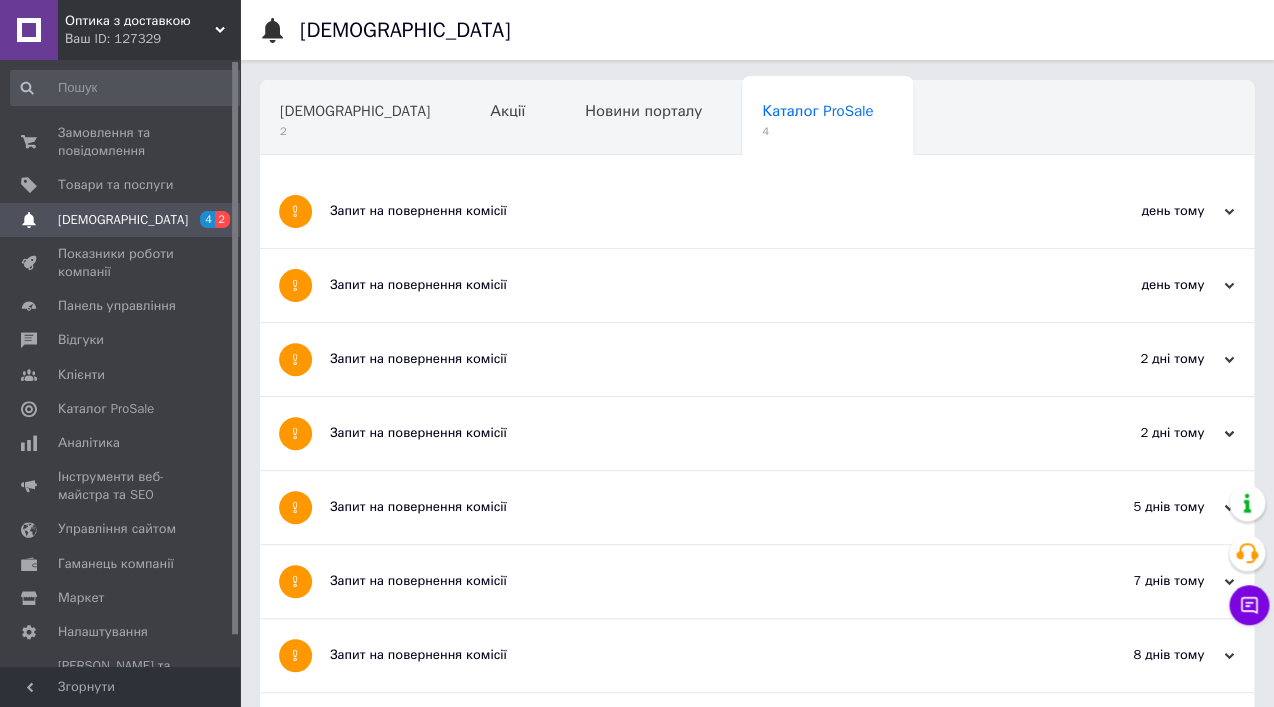 click on "Запит на повернення комісії" at bounding box center [682, 211] 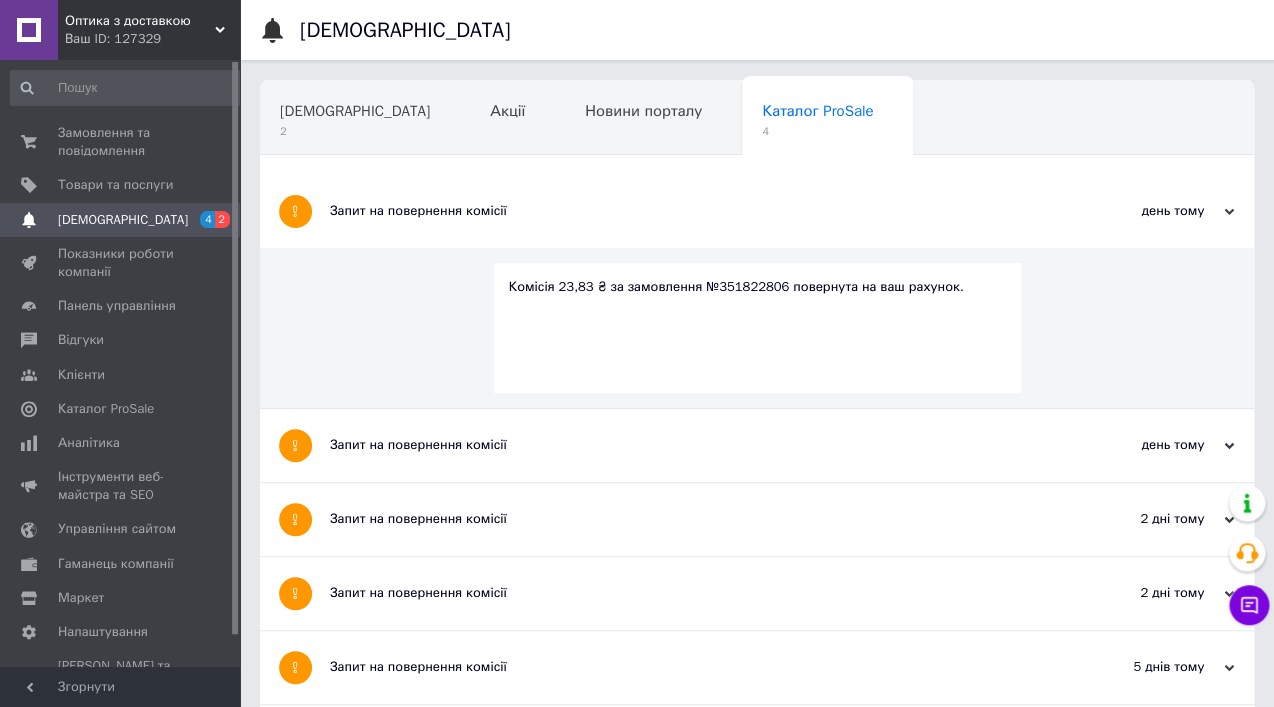 click on "Запит на повернення комісії" at bounding box center [682, 445] 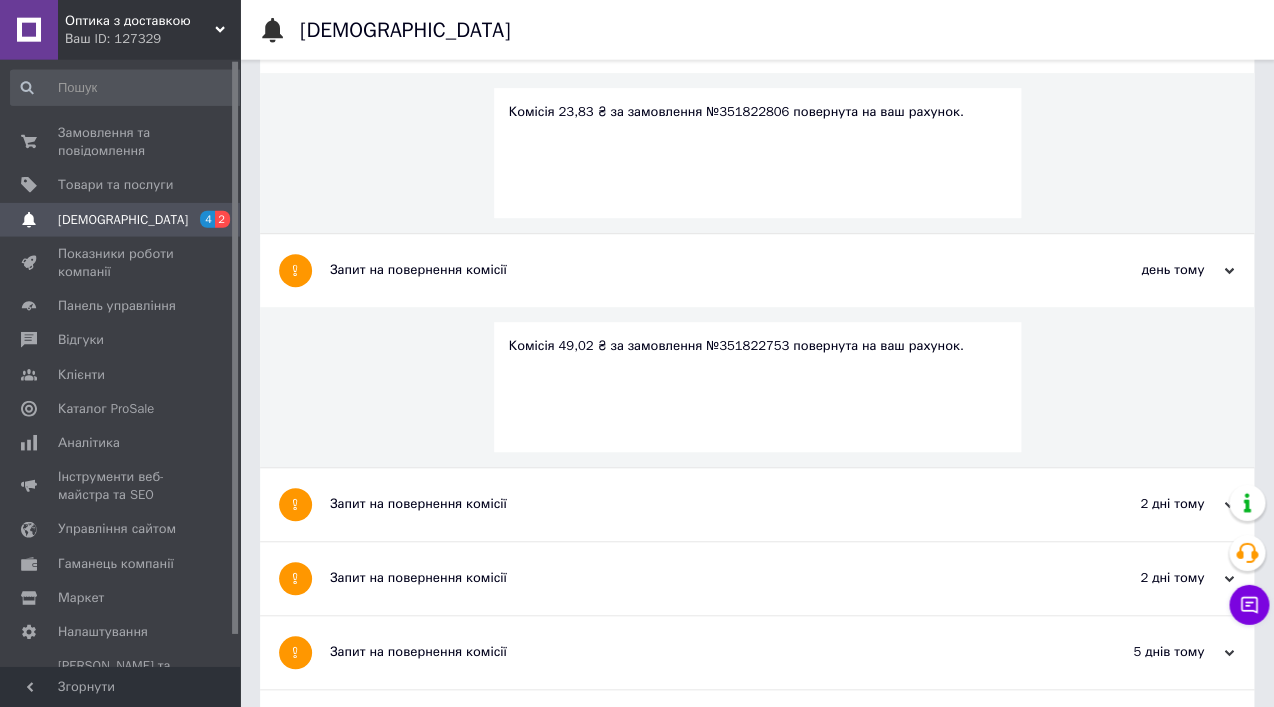 scroll, scrollTop: 180, scrollLeft: 0, axis: vertical 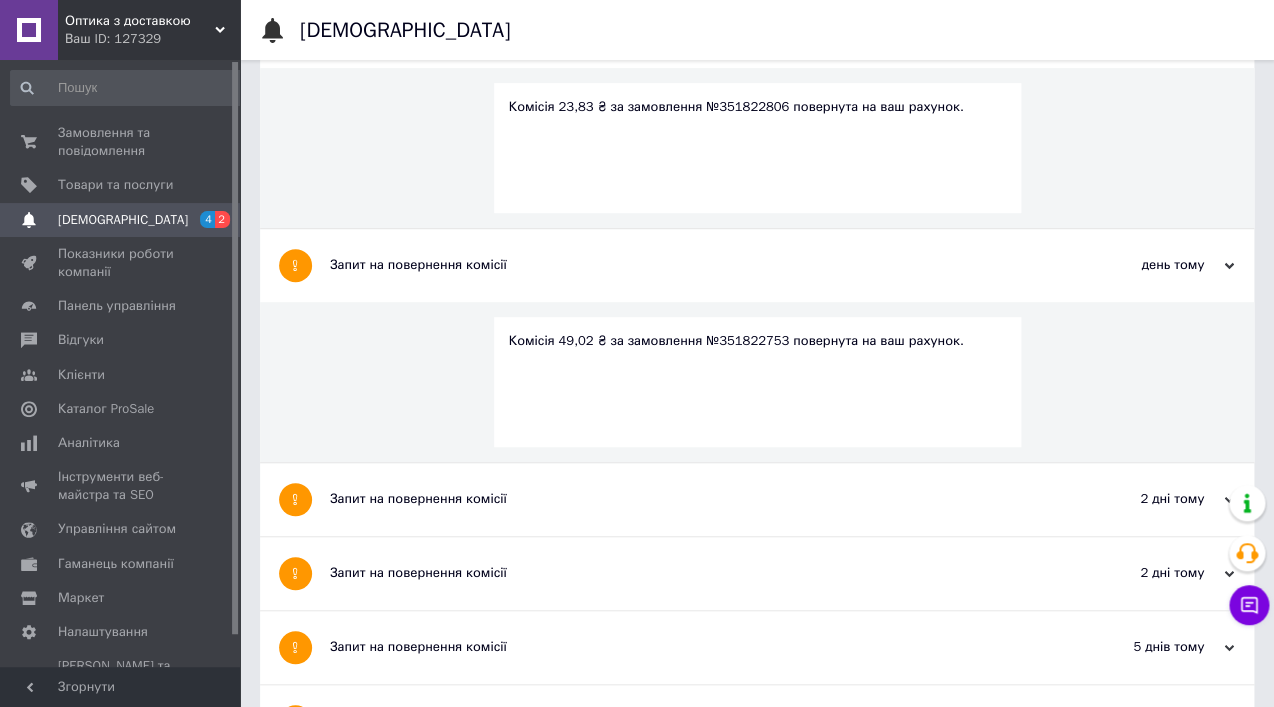 click on "Запит на повернення комісії" at bounding box center [682, 499] 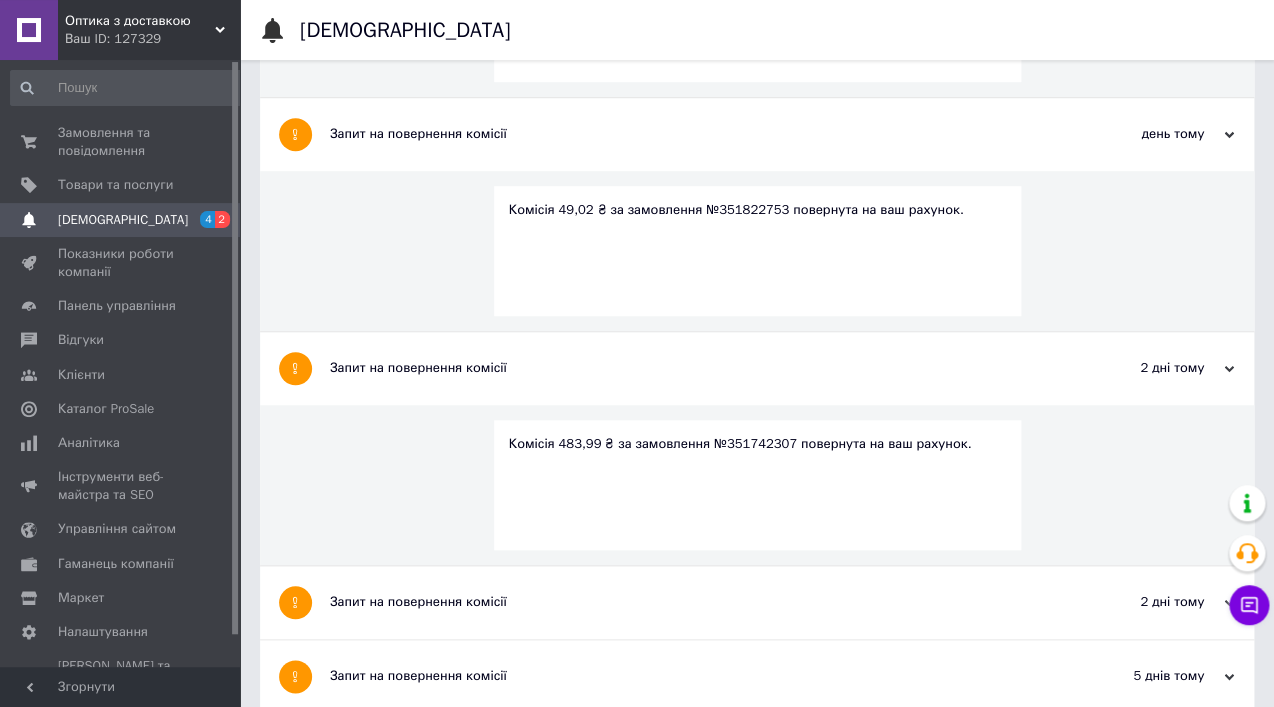 scroll, scrollTop: 396, scrollLeft: 0, axis: vertical 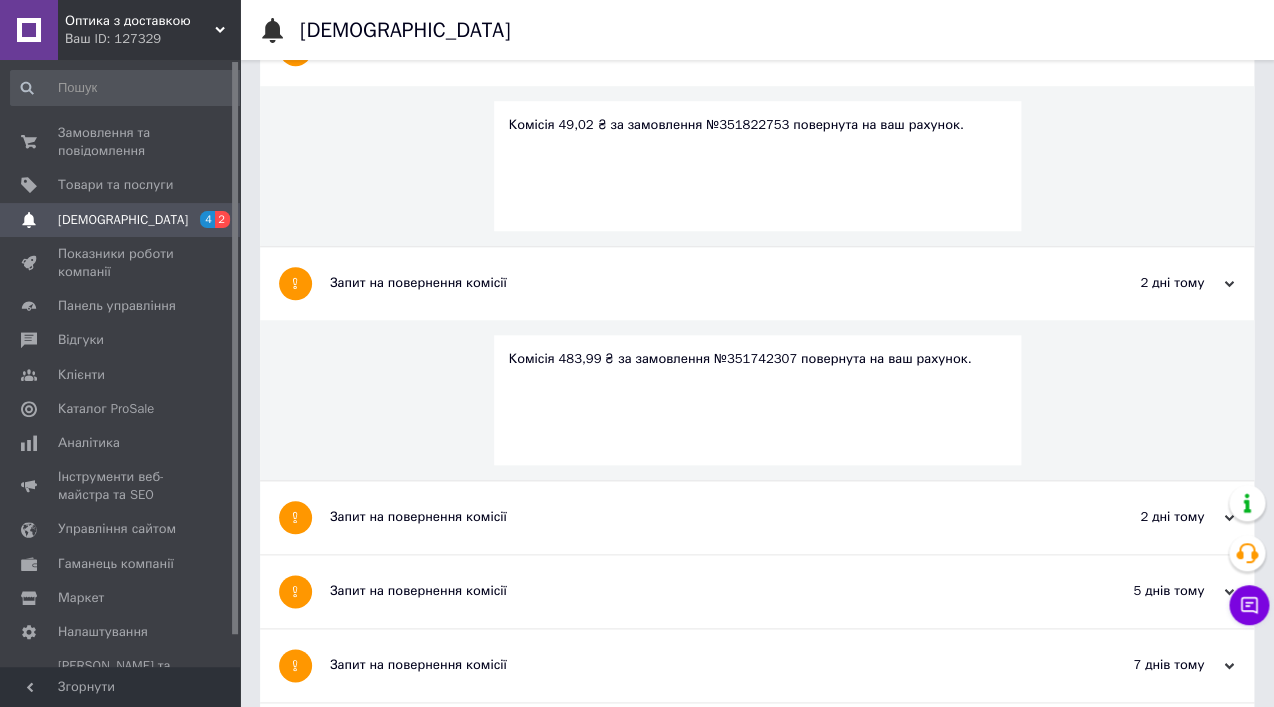 click on "Запит на повернення комісії" at bounding box center [682, 517] 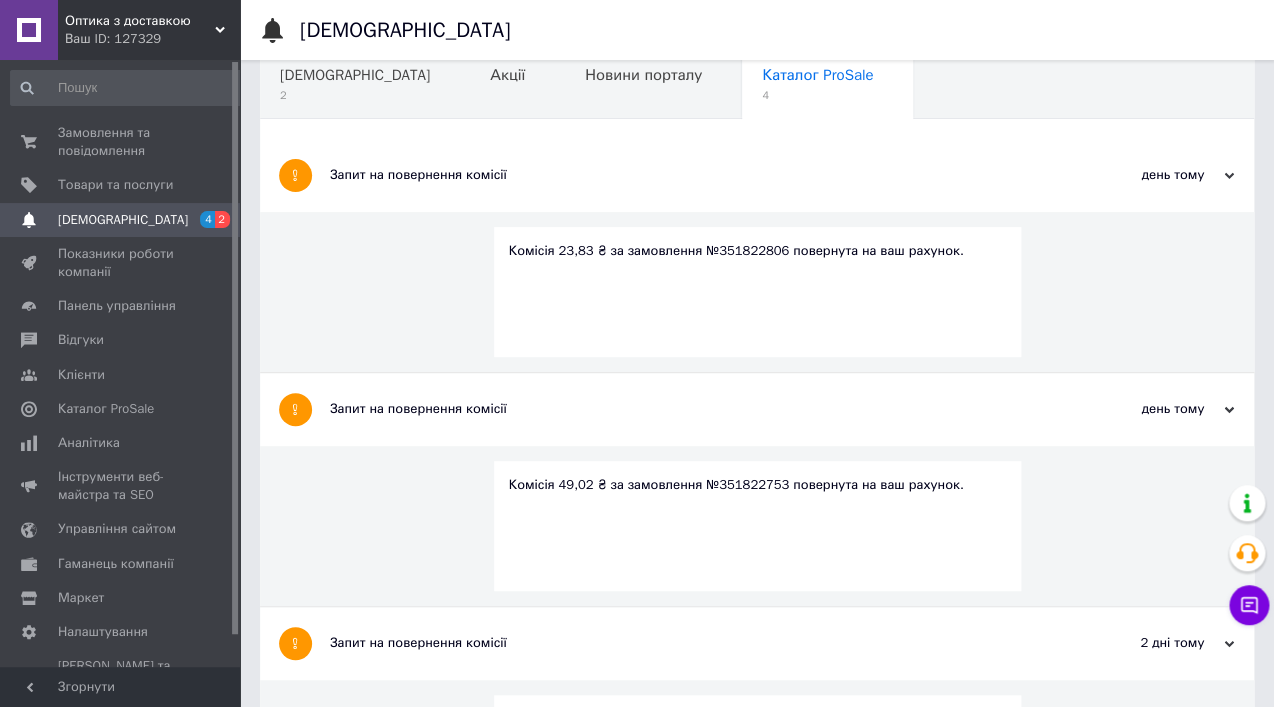 scroll, scrollTop: 0, scrollLeft: 0, axis: both 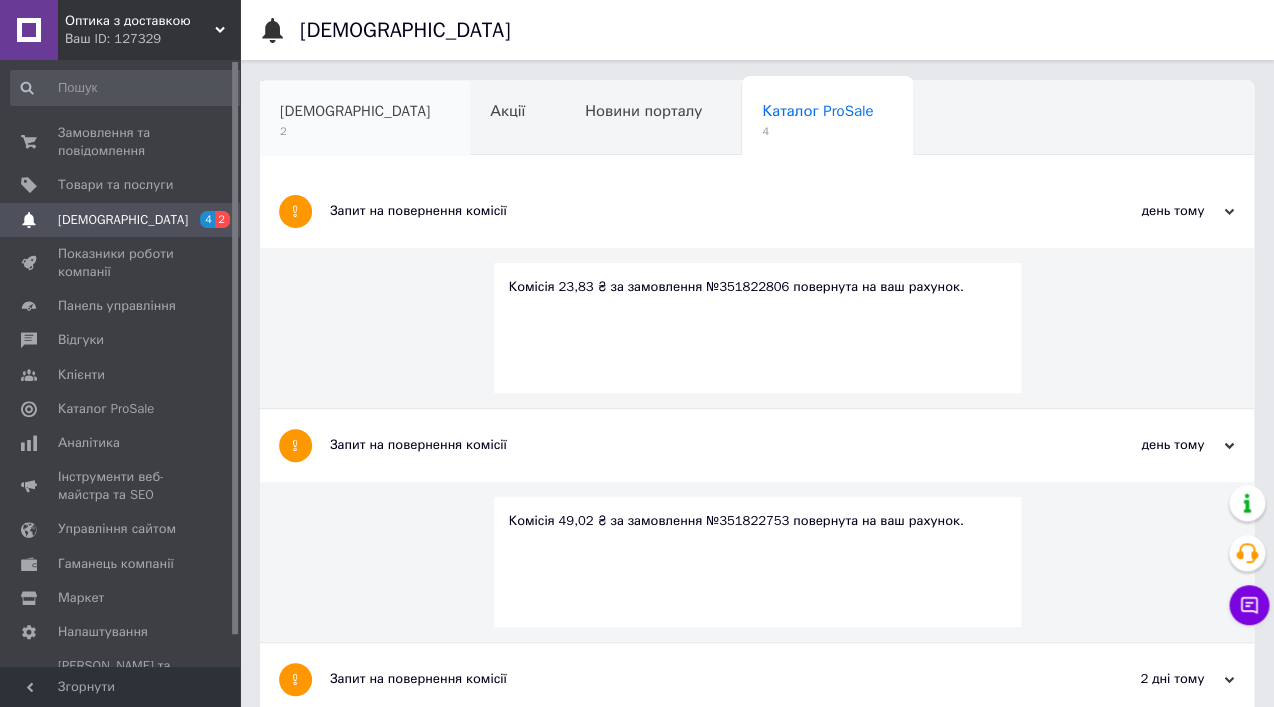 click on "2" at bounding box center [355, 131] 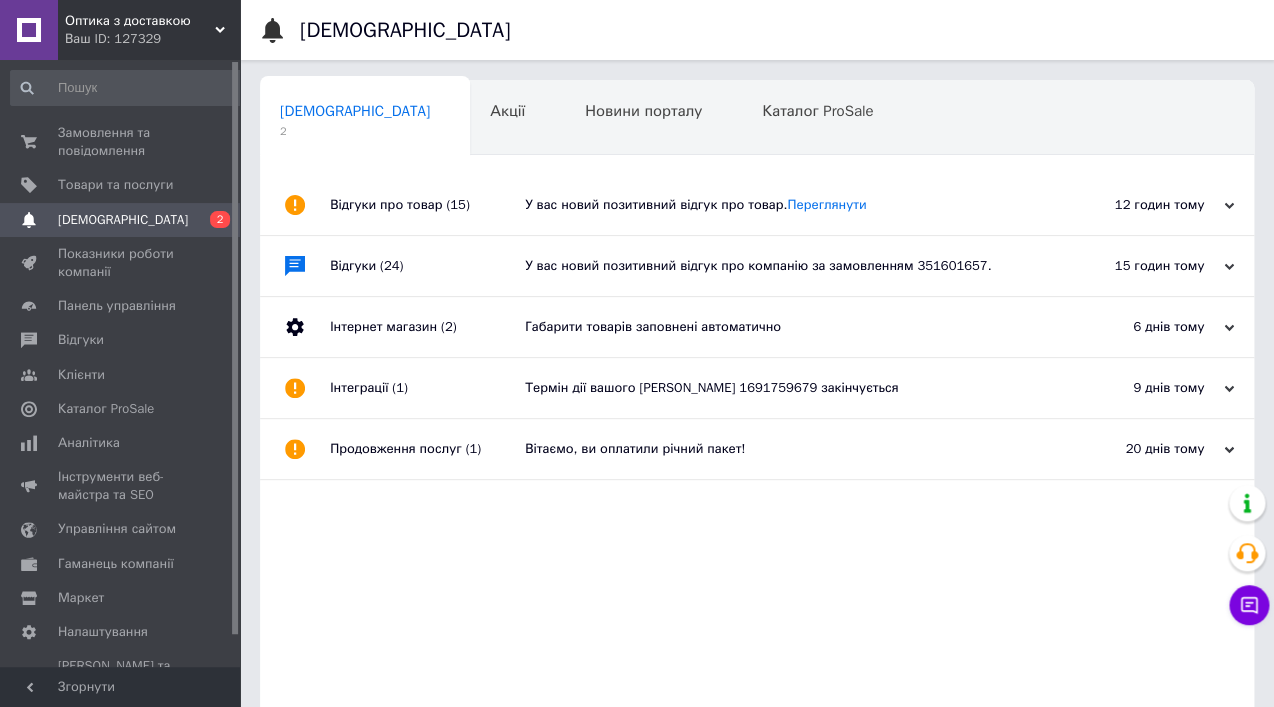 click on "Відгуки про товар   (15)" at bounding box center [427, 205] 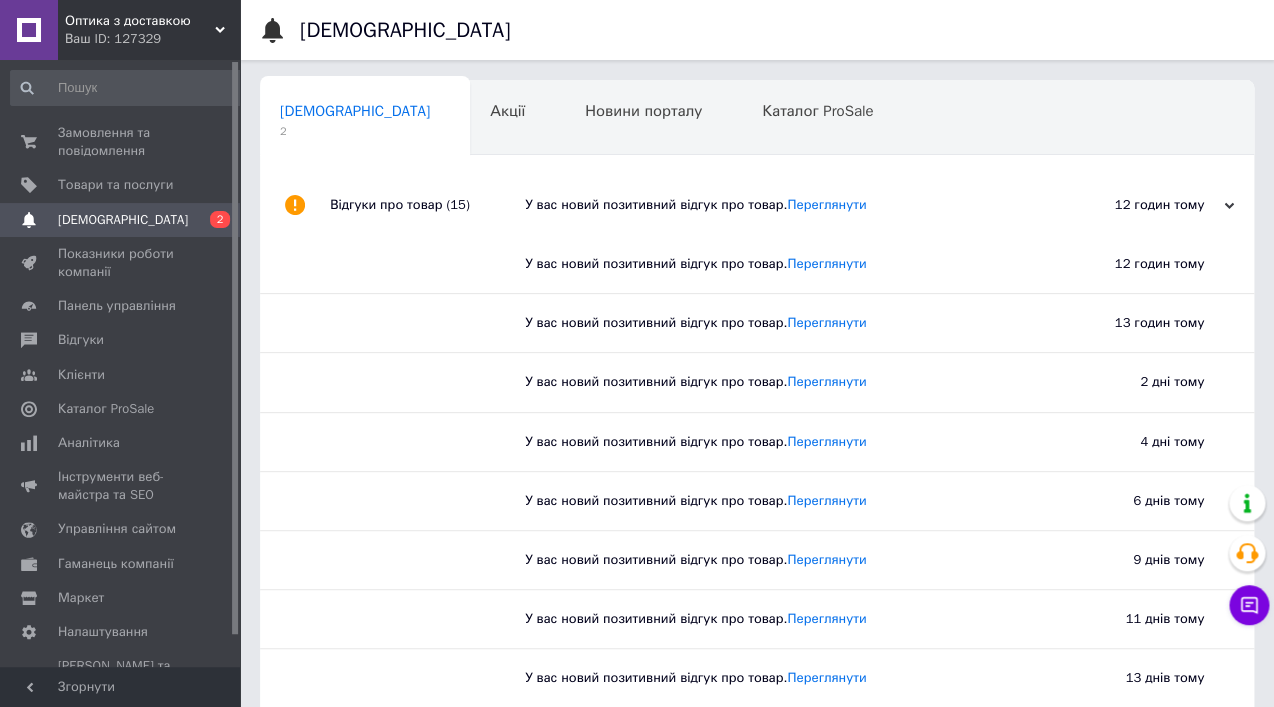scroll, scrollTop: 144, scrollLeft: 0, axis: vertical 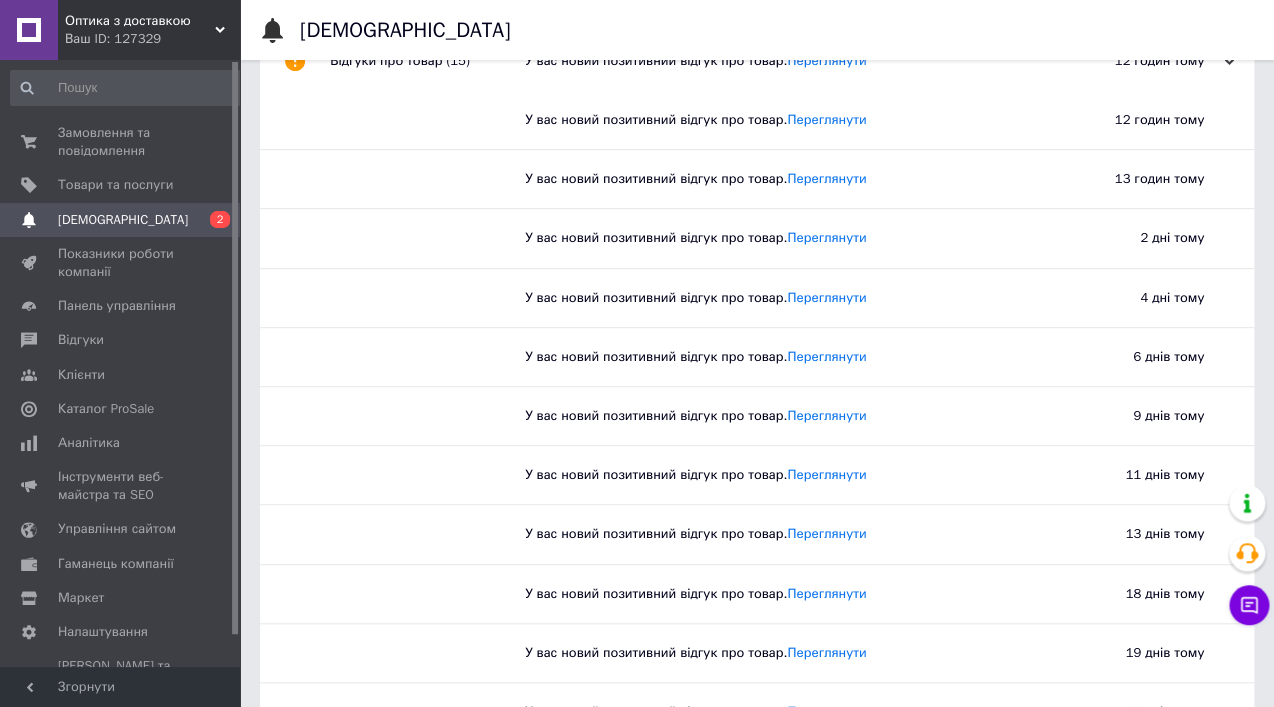 click on "Відгуки про товар   (15)" at bounding box center [427, 61] 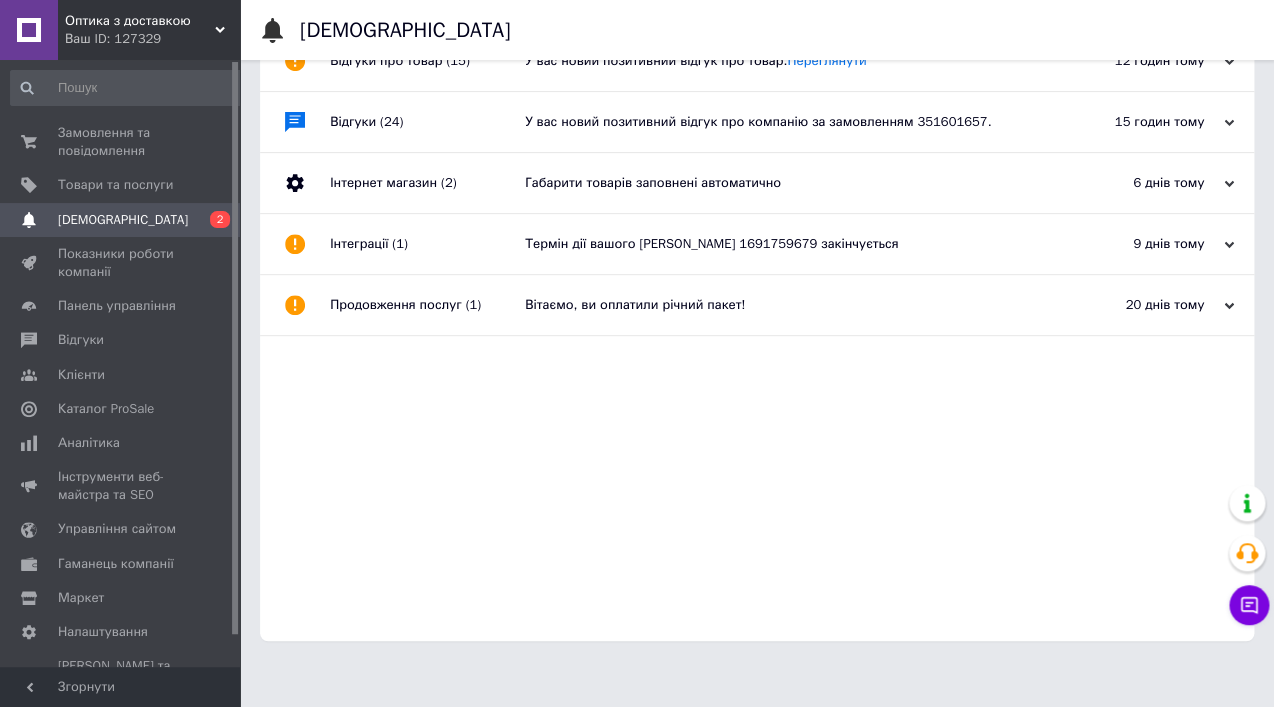 click on "Відгуки   (24)" at bounding box center [427, 122] 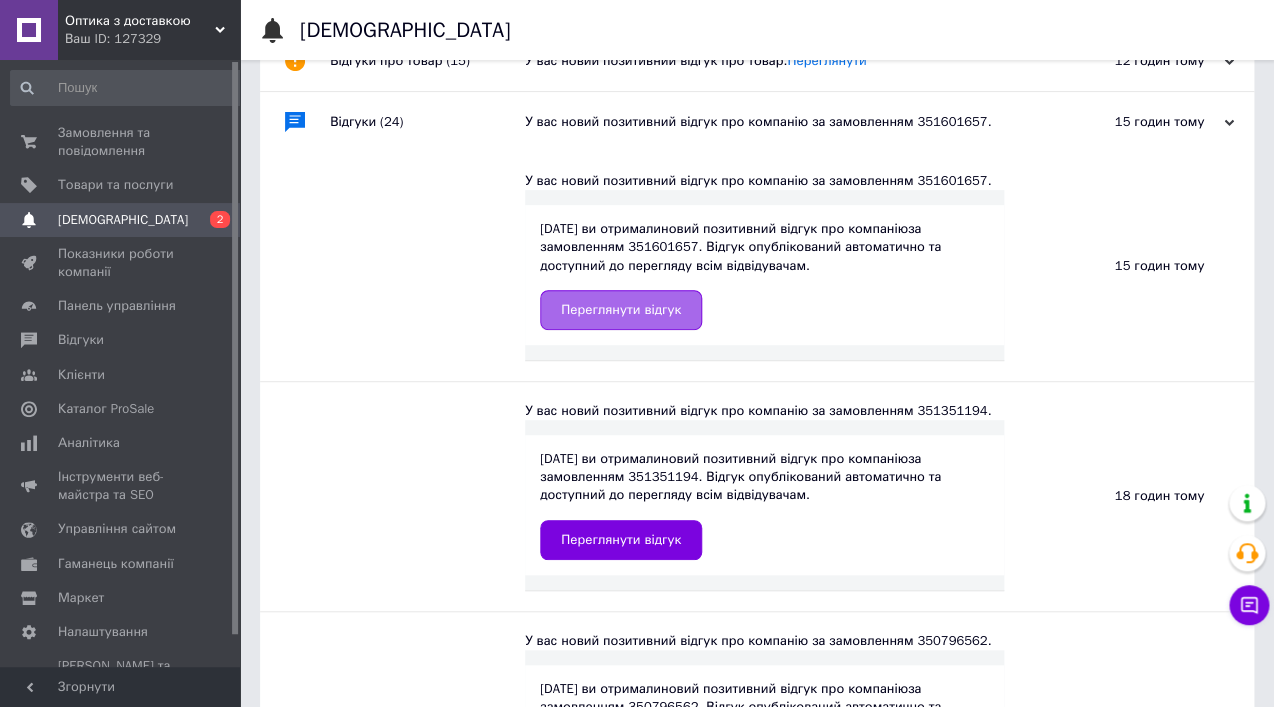 click on "Переглянути відгук" at bounding box center (621, 310) 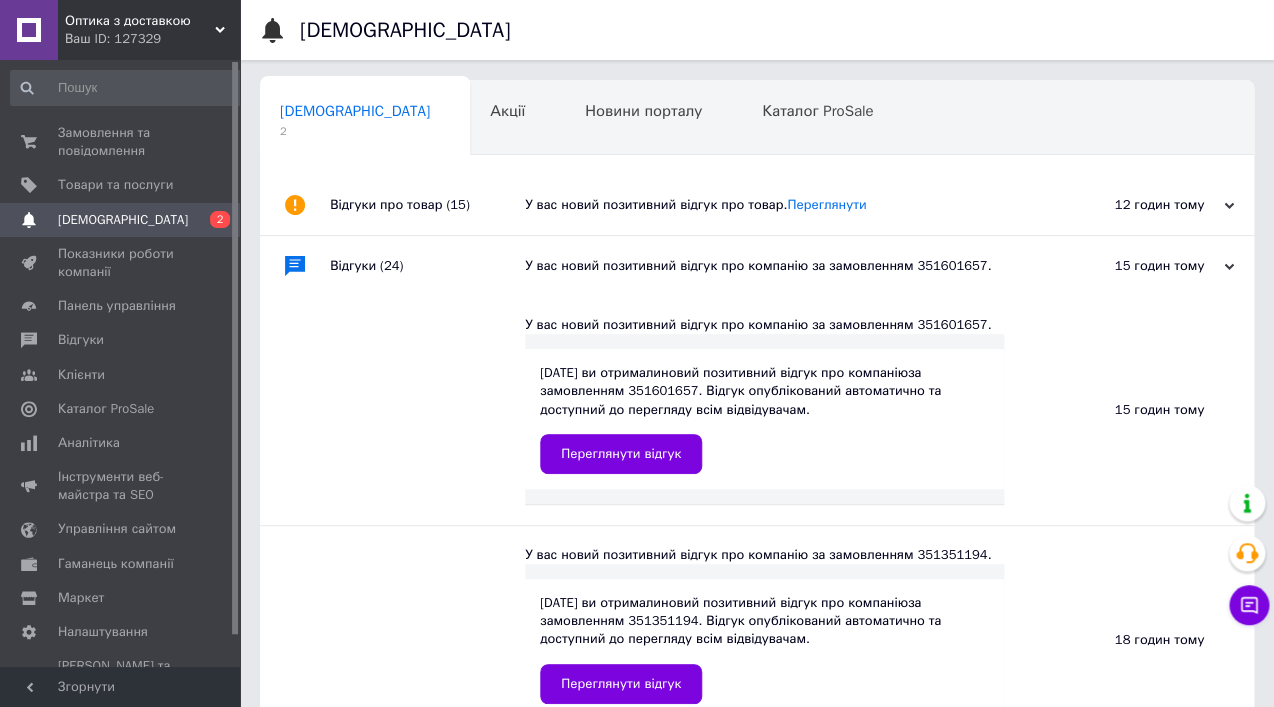 scroll, scrollTop: 36, scrollLeft: 0, axis: vertical 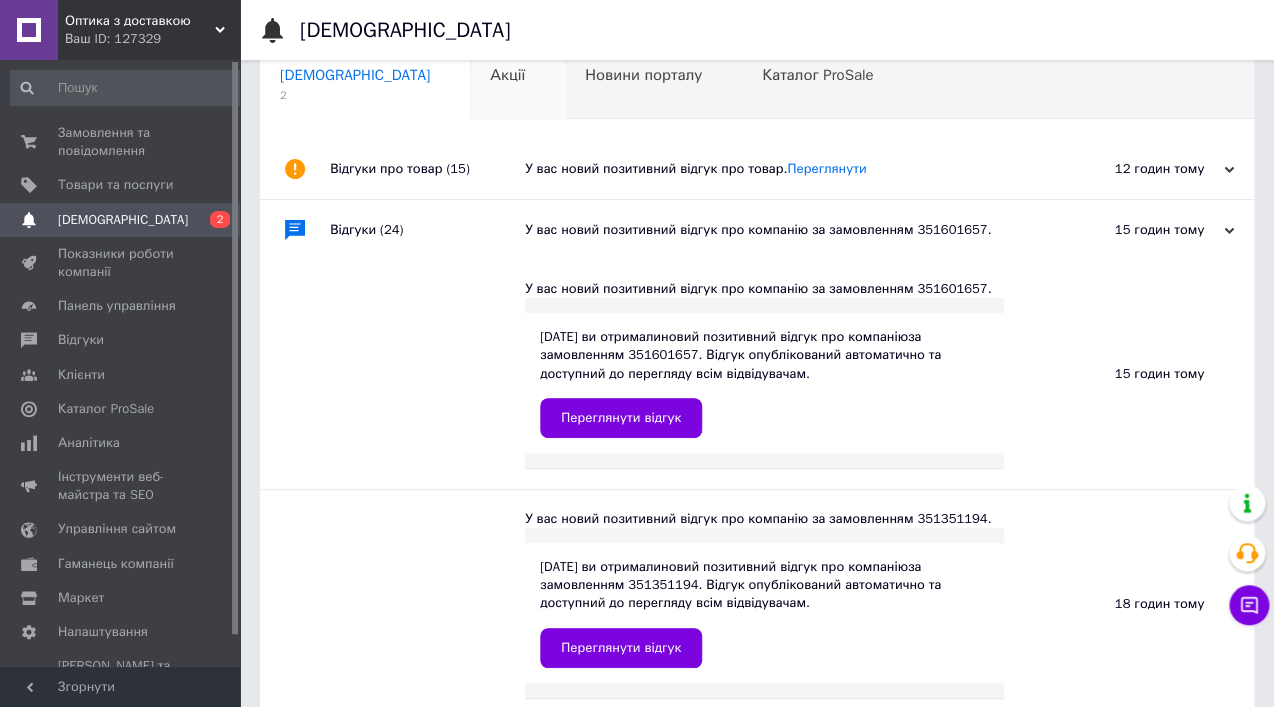 click on "Акції" at bounding box center (517, 83) 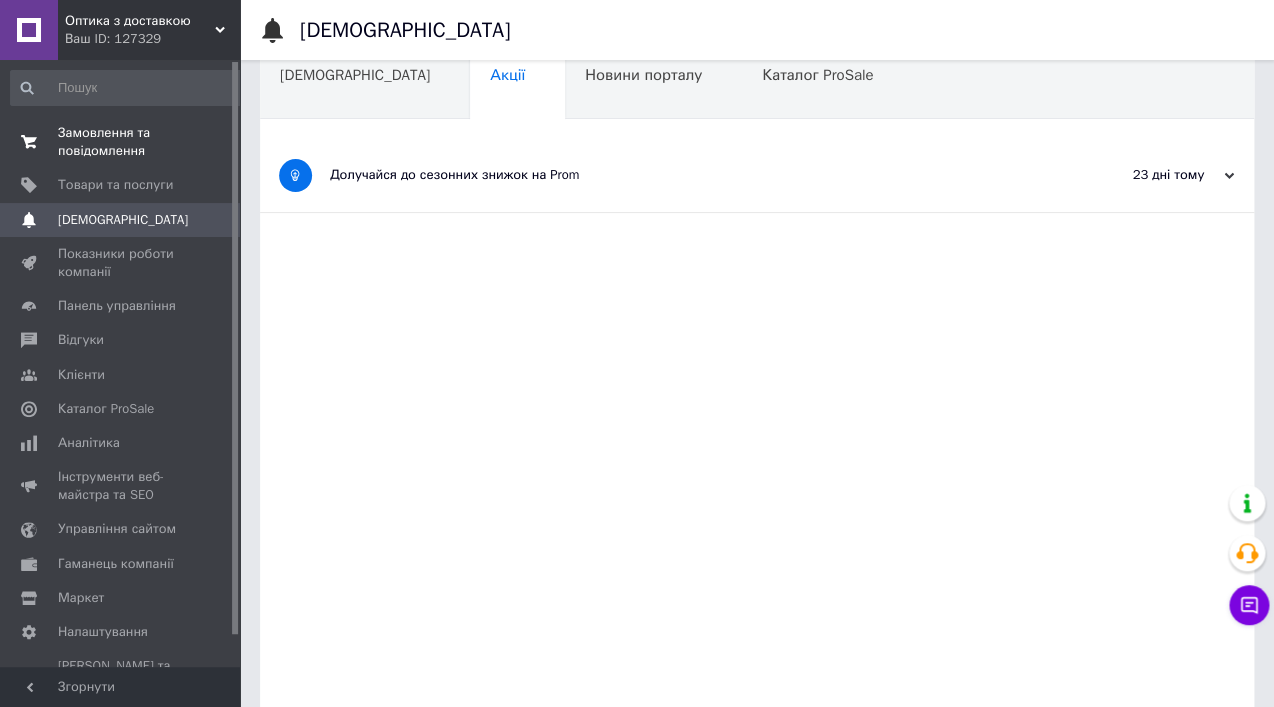 click on "Замовлення та повідомлення" at bounding box center [121, 142] 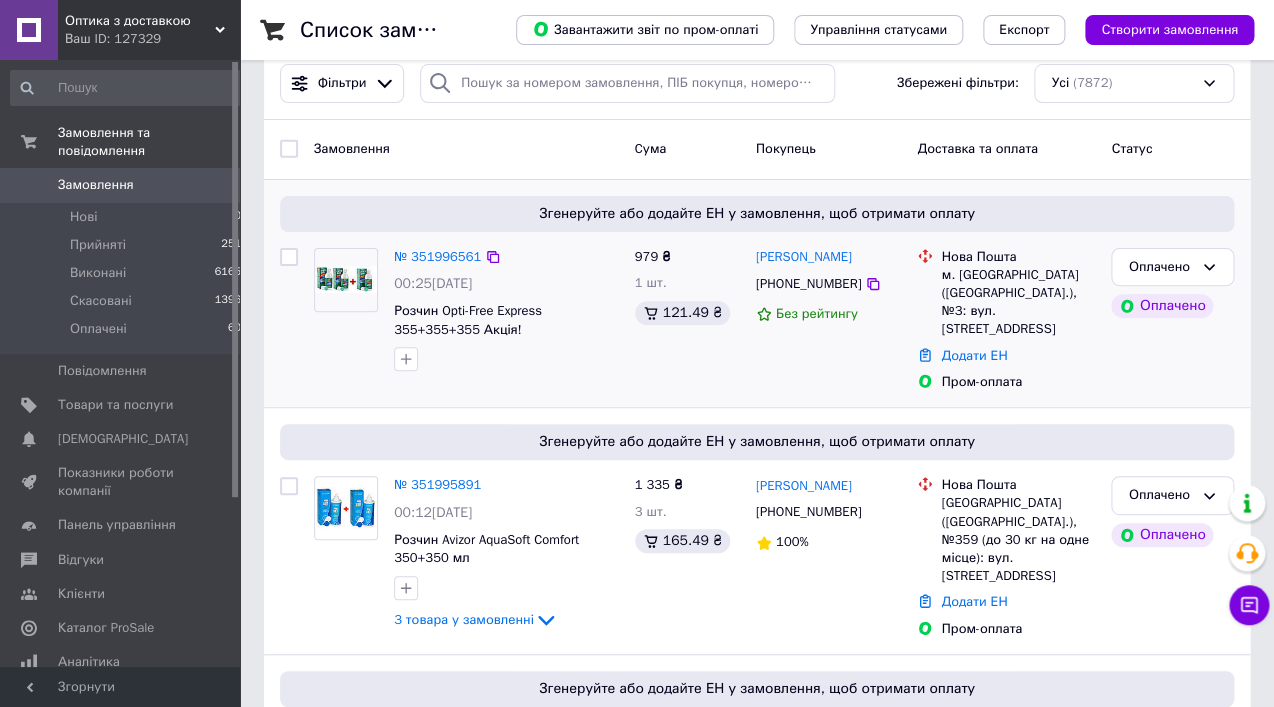 scroll, scrollTop: 72, scrollLeft: 0, axis: vertical 